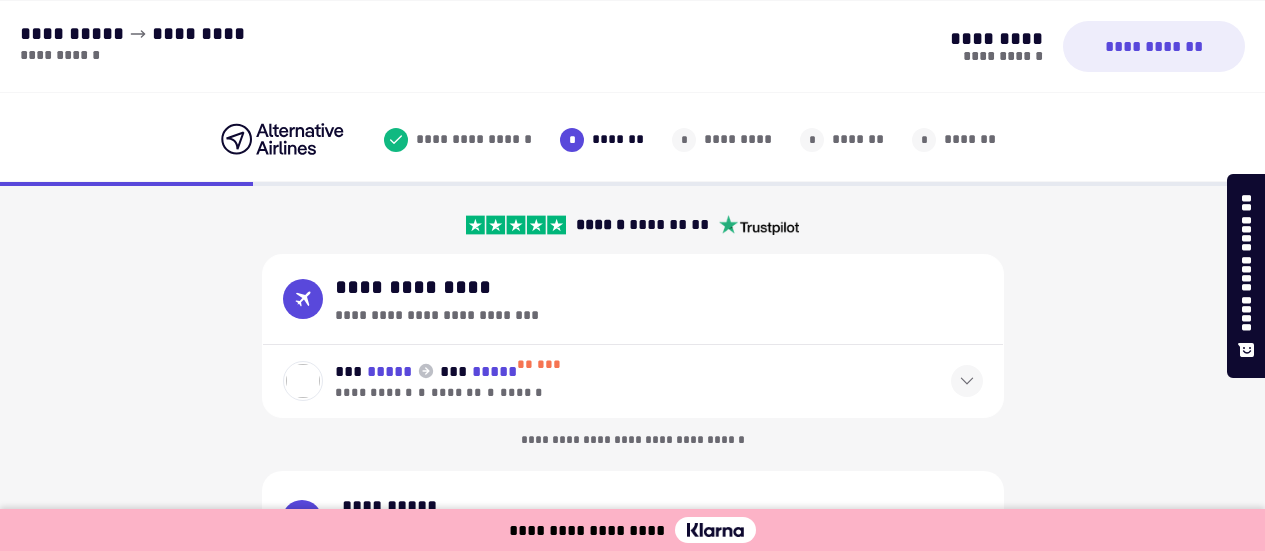 select on "**" 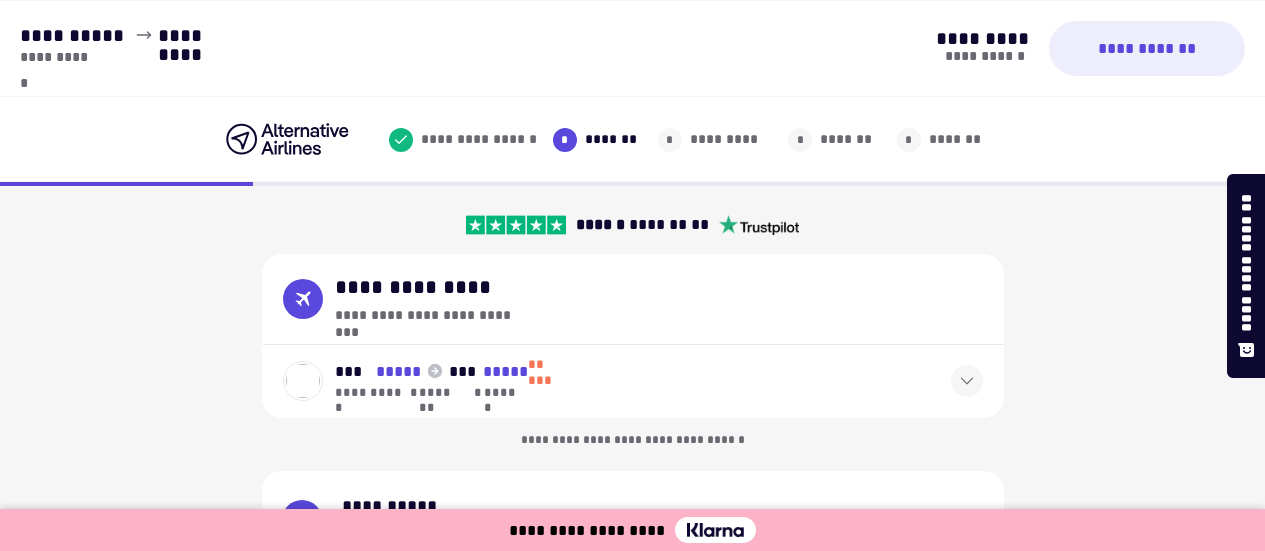 scroll, scrollTop: 0, scrollLeft: 0, axis: both 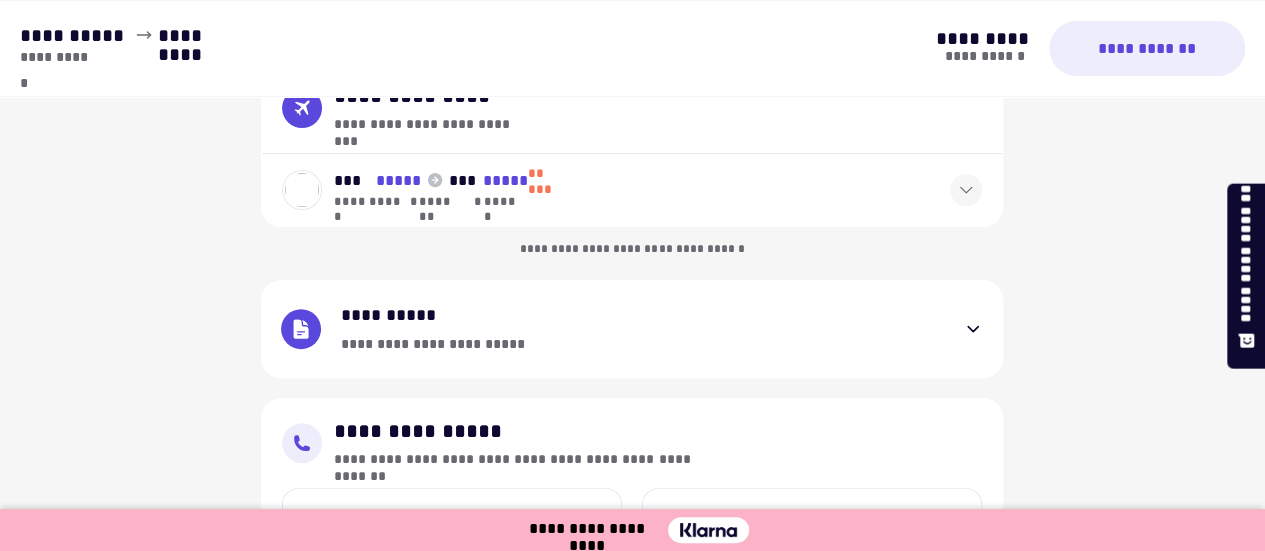 click 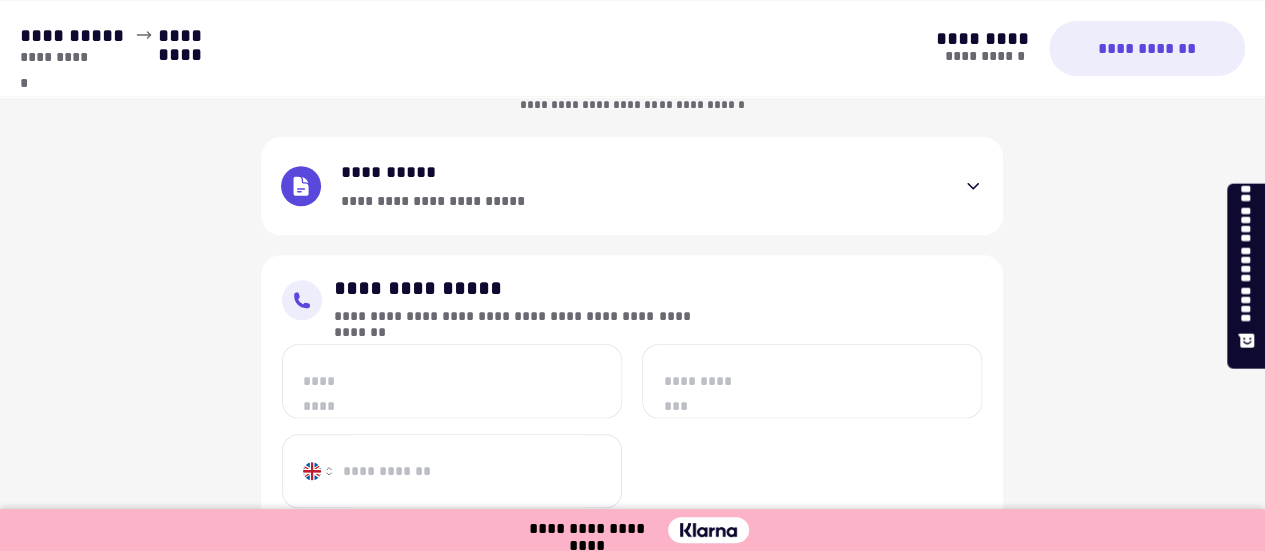 scroll, scrollTop: 891, scrollLeft: 0, axis: vertical 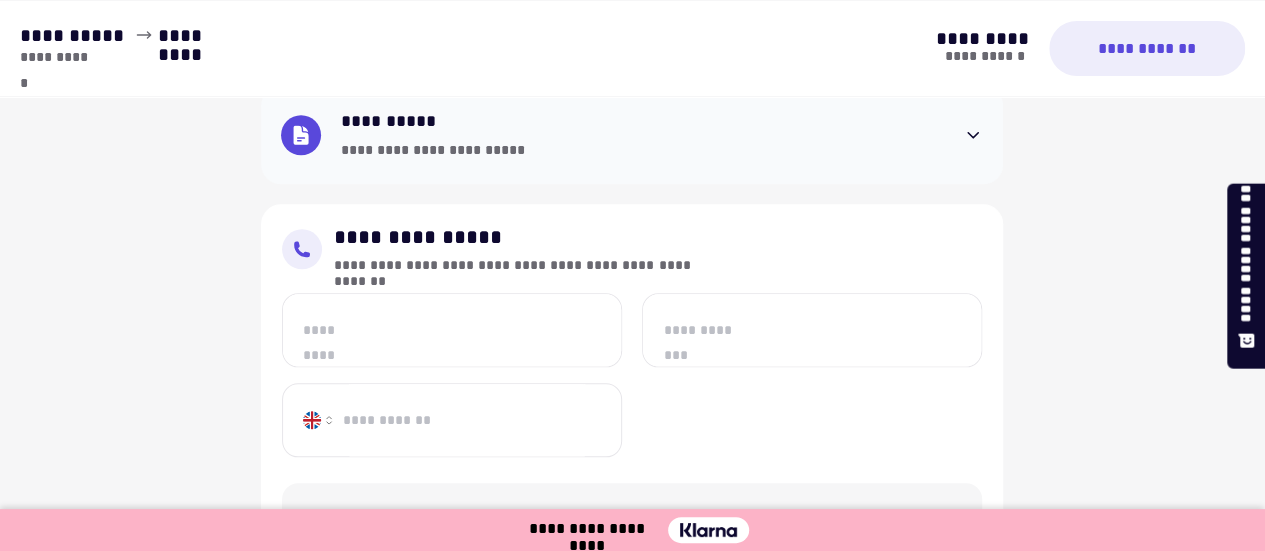 click 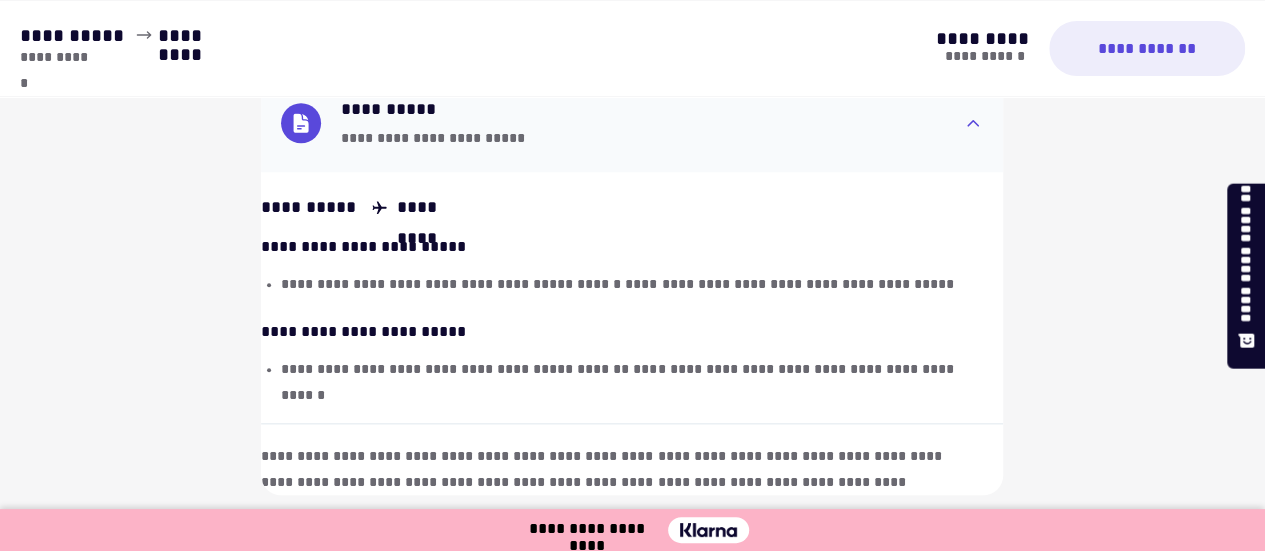 scroll, scrollTop: 875, scrollLeft: 0, axis: vertical 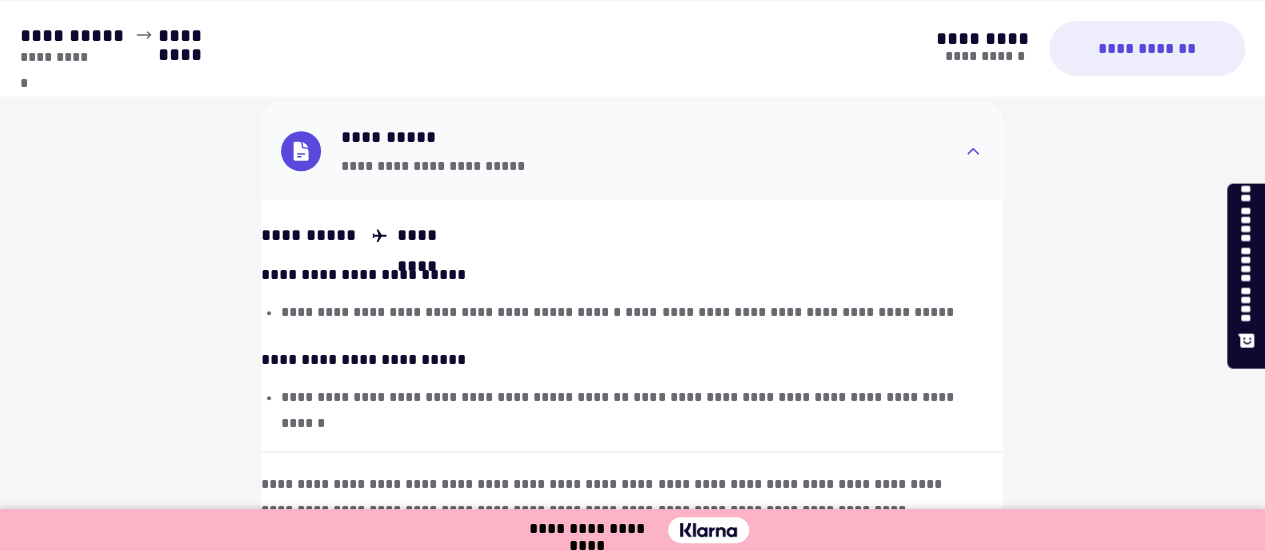 click on "**********" at bounding box center [632, 151] 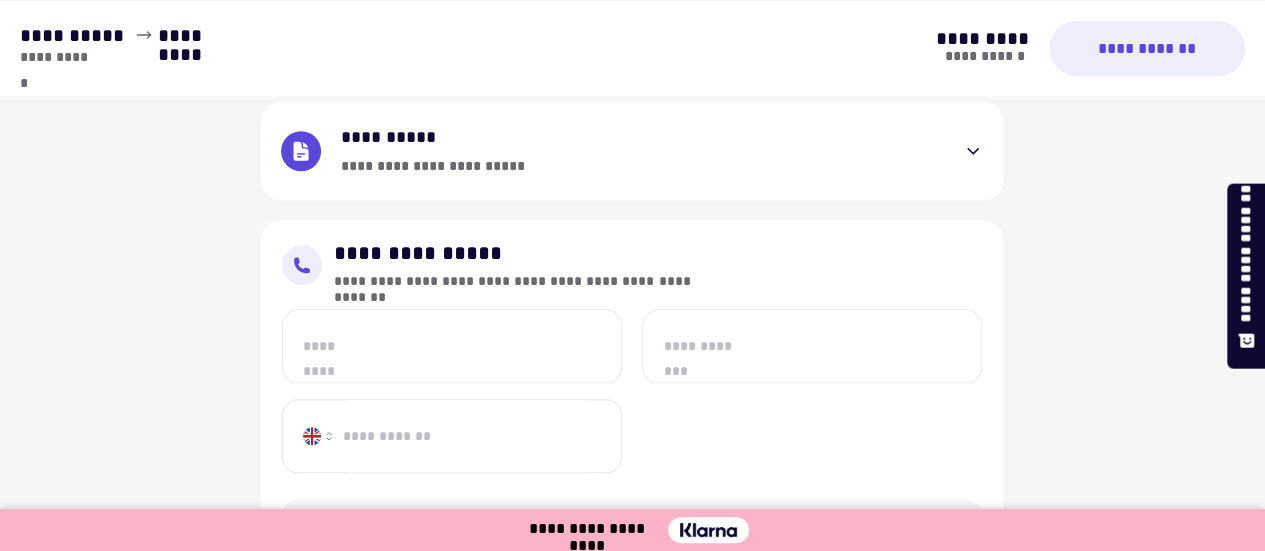 scroll, scrollTop: 975, scrollLeft: 0, axis: vertical 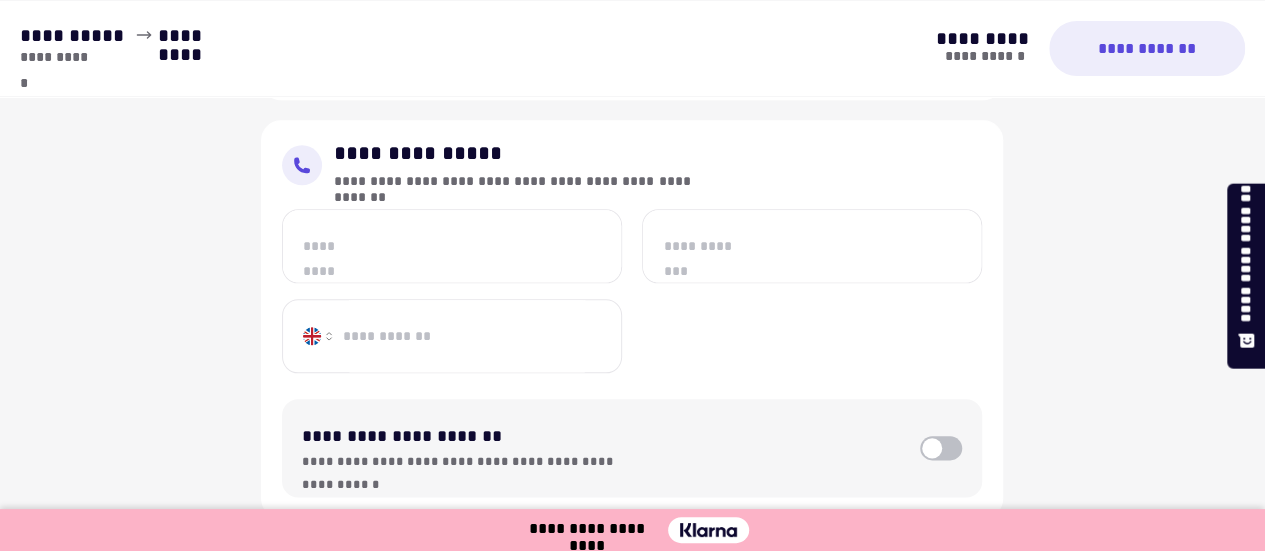 click on "*********" at bounding box center [452, 246] 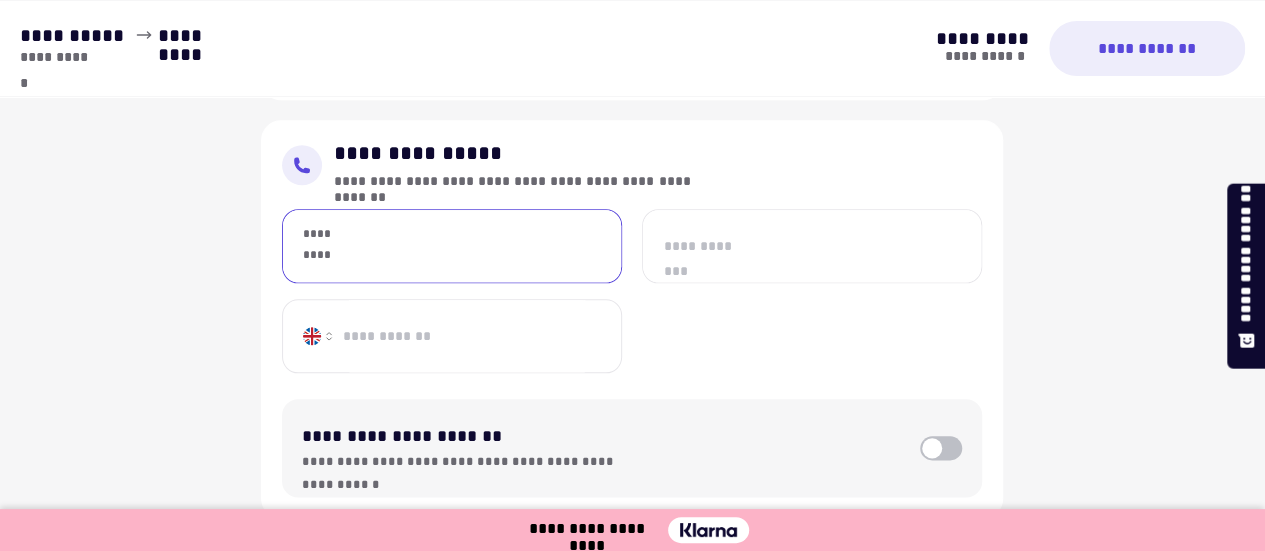 type on "**********" 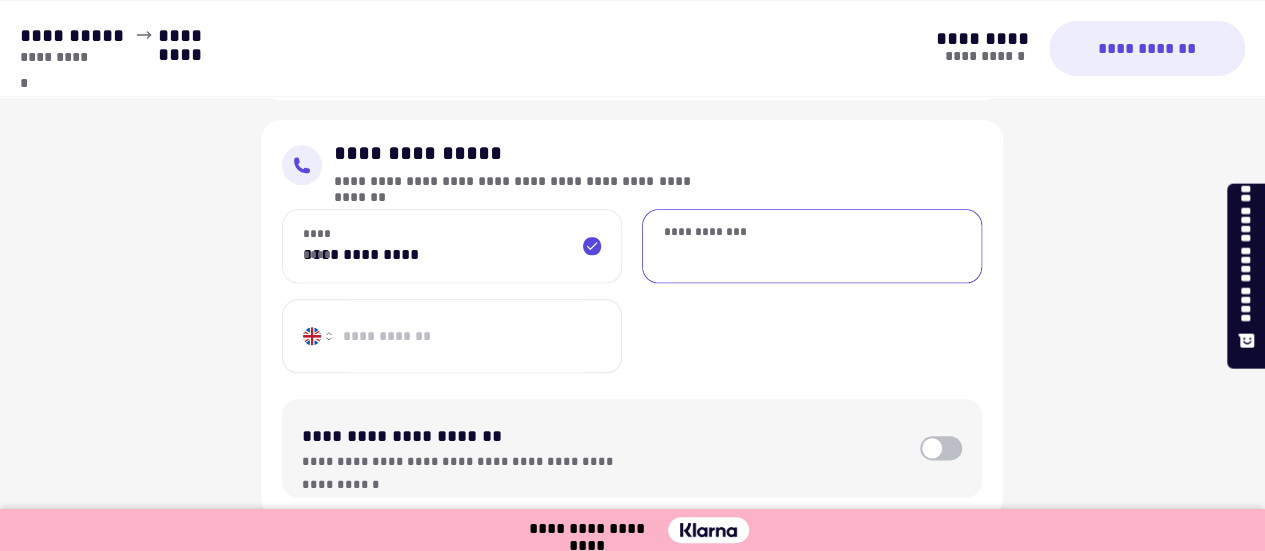 click on "**********" at bounding box center (812, 246) 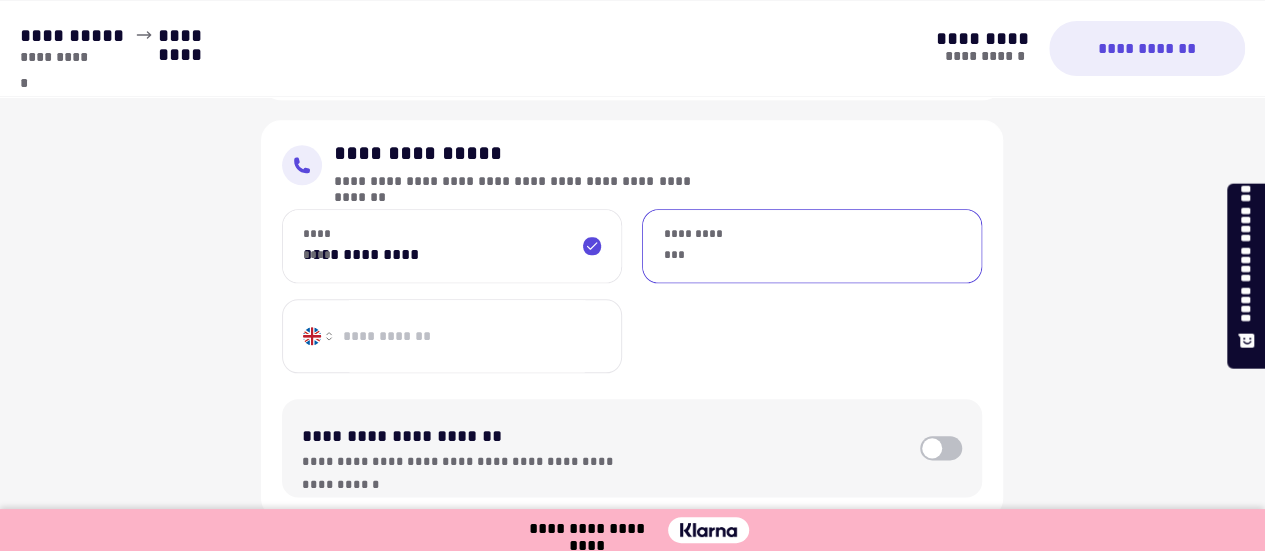 type on "**********" 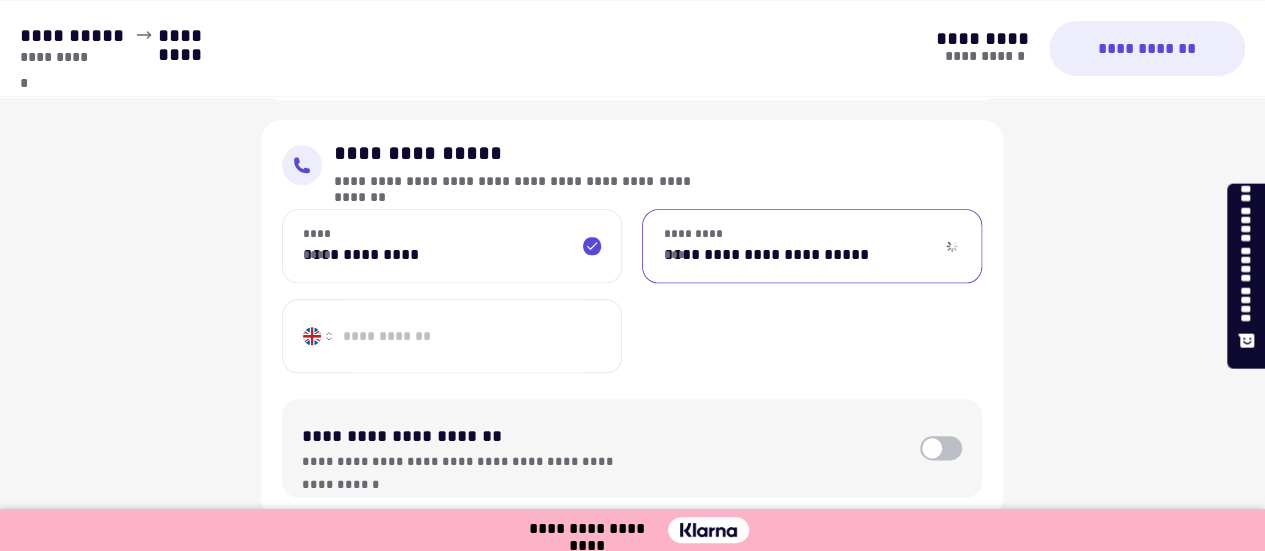 click on "**********" at bounding box center (467, 336) 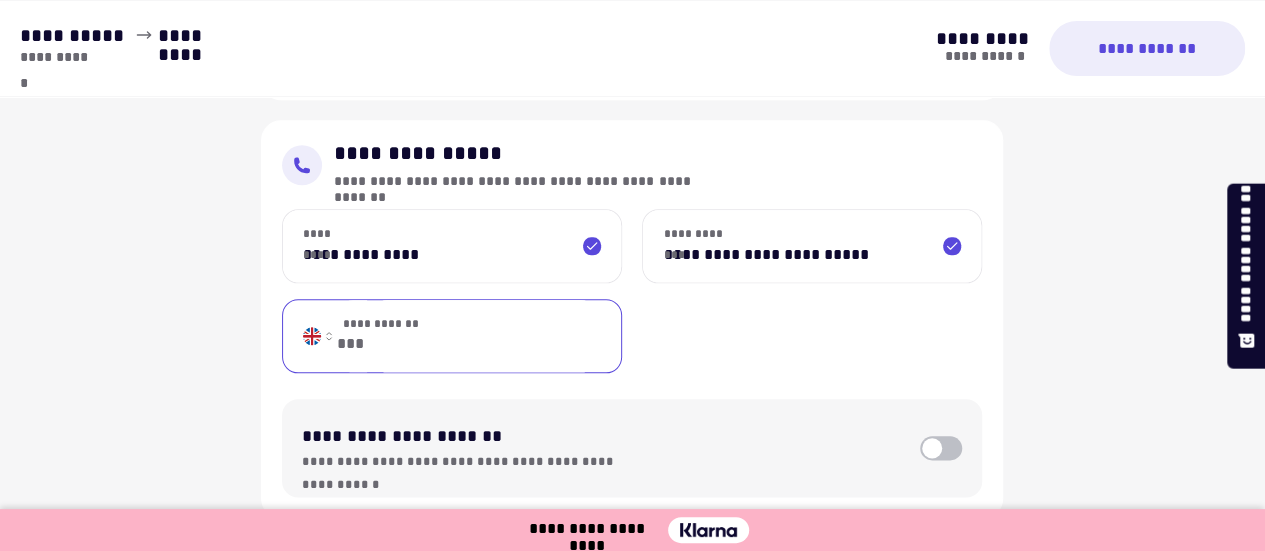 type on "**********" 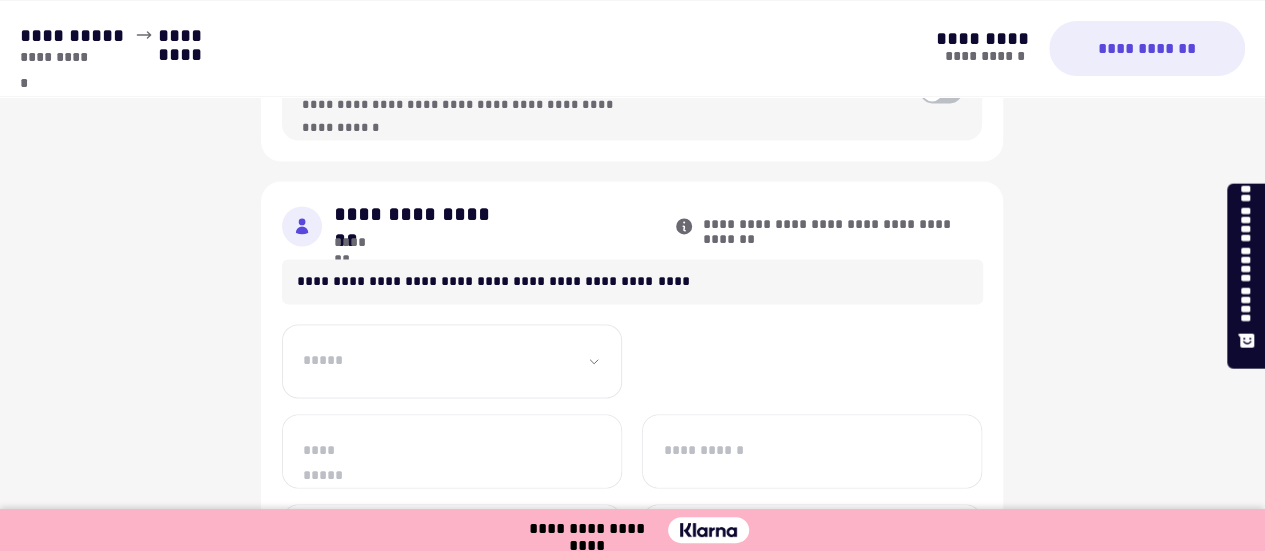 scroll, scrollTop: 1375, scrollLeft: 0, axis: vertical 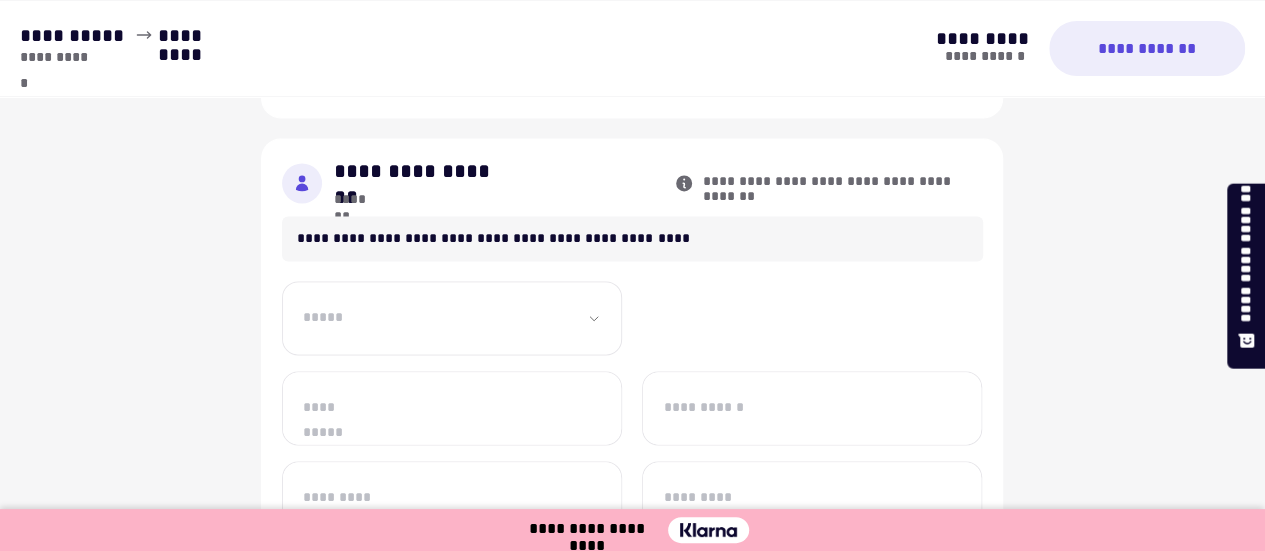 click on "**********" at bounding box center [452, 318] 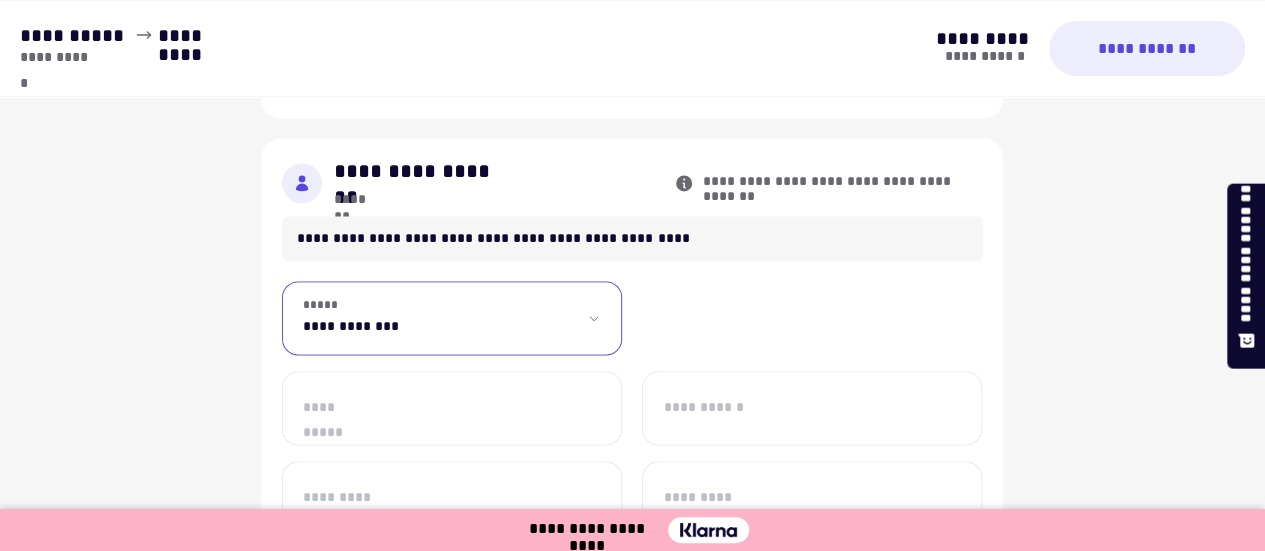 select on "***" 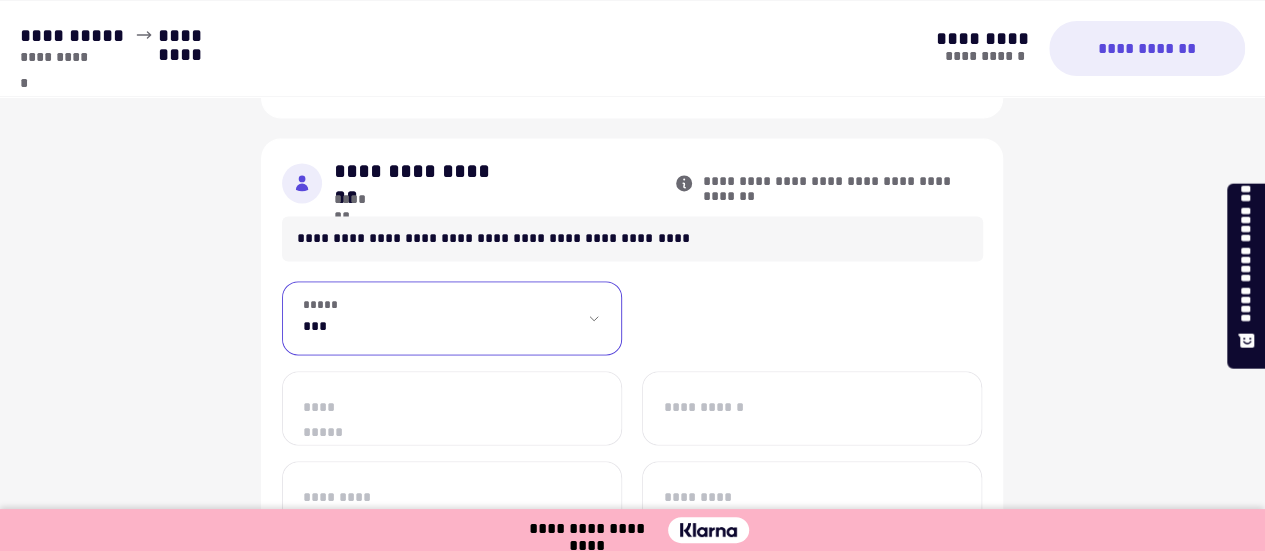 click on "**********" at bounding box center [452, 318] 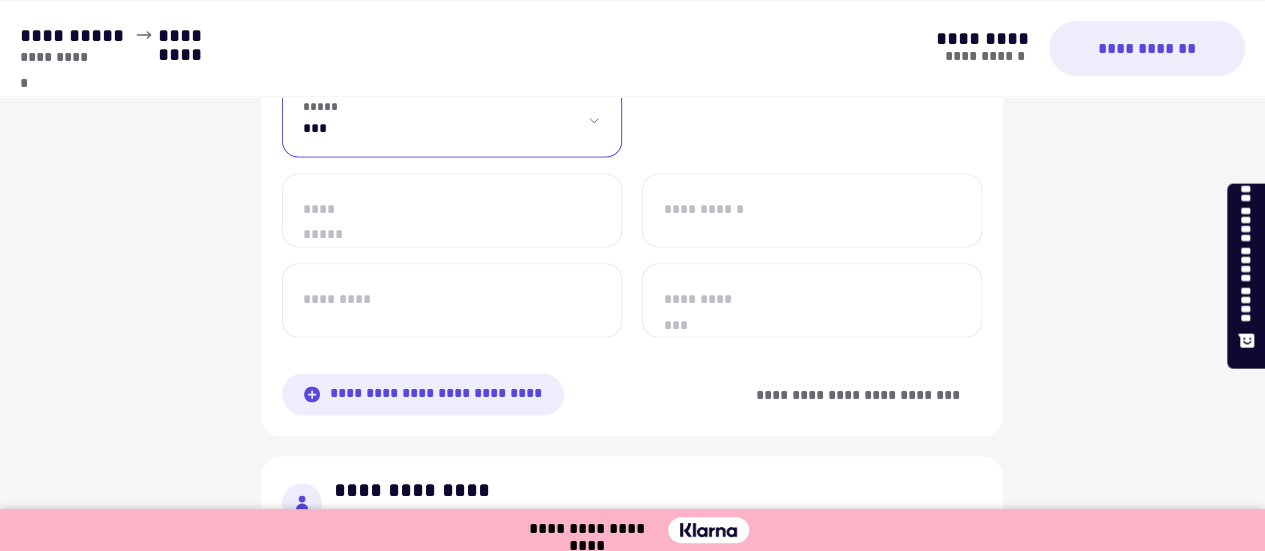 scroll, scrollTop: 1575, scrollLeft: 0, axis: vertical 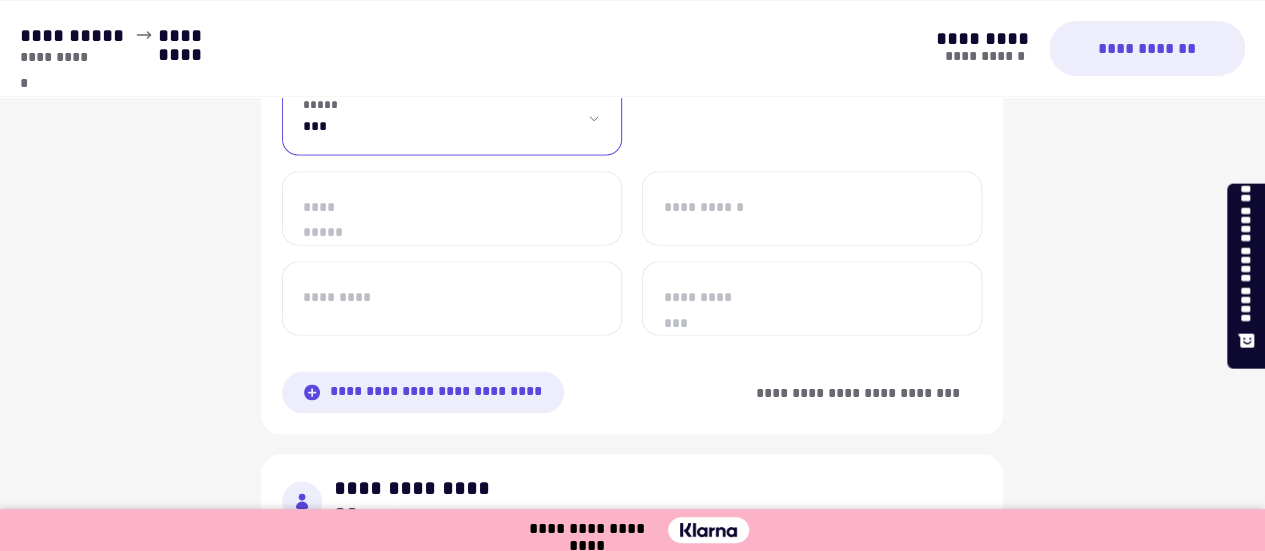 click on "**********" at bounding box center [452, 208] 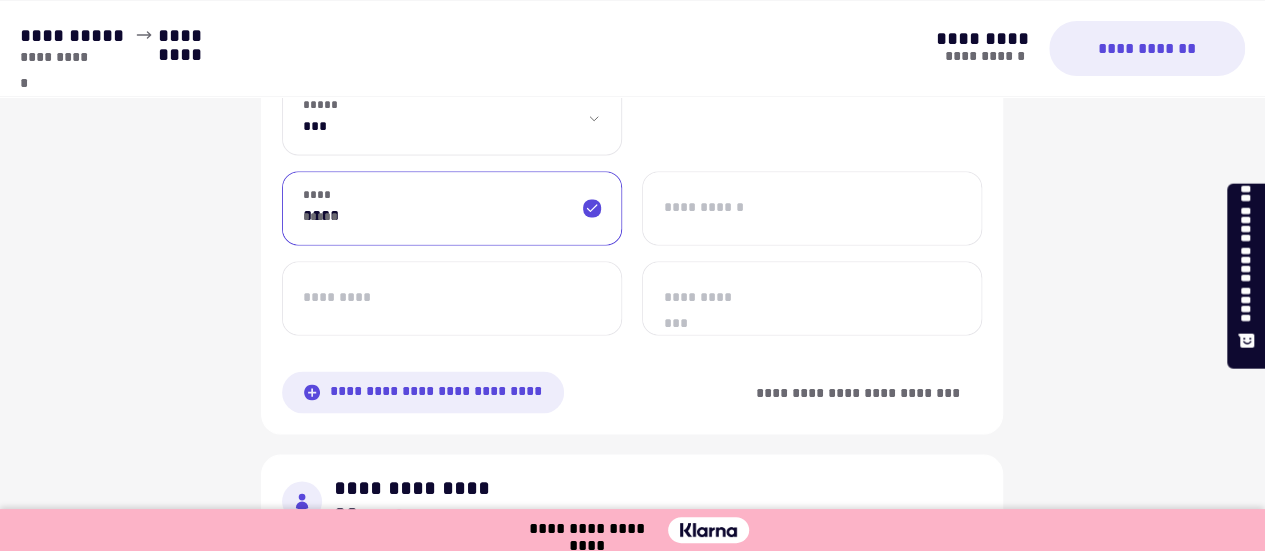 type on "****" 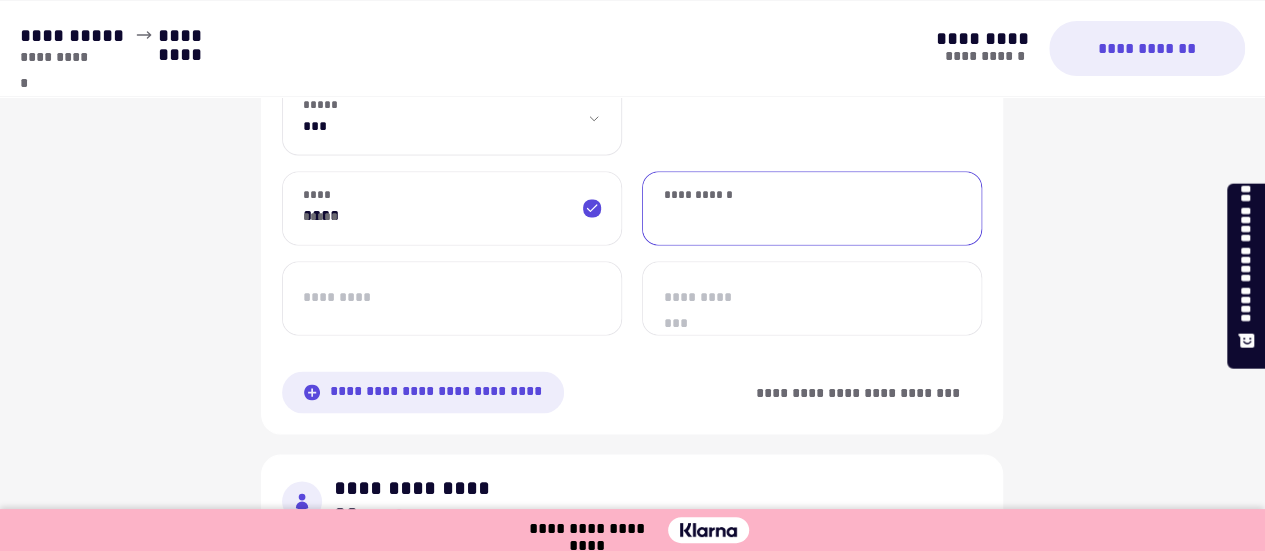 click on "*********" at bounding box center [452, 298] 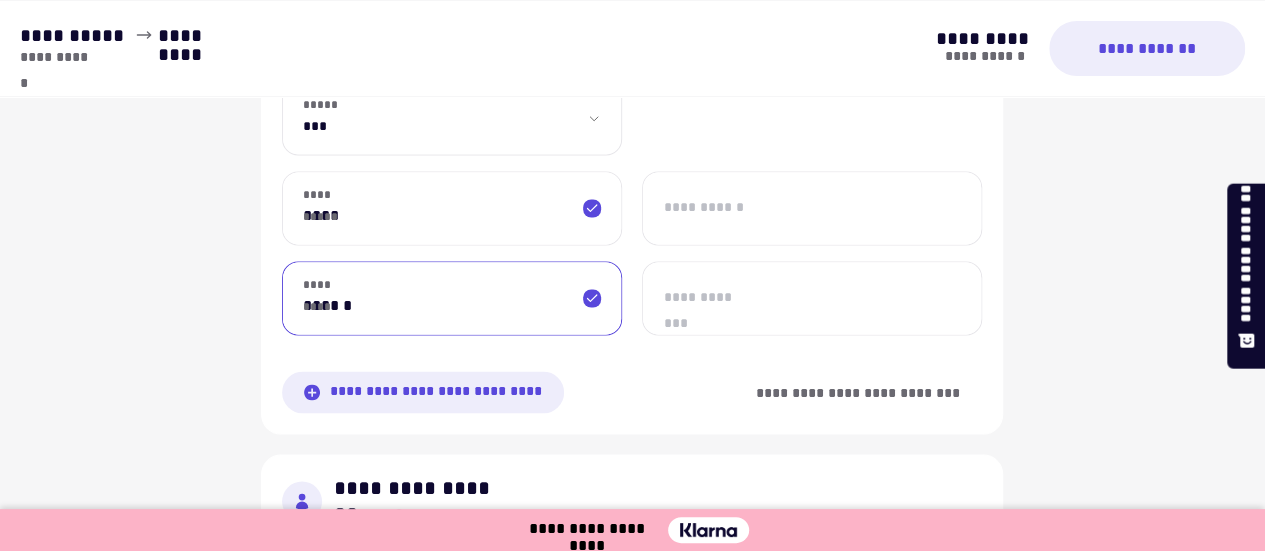 type on "******" 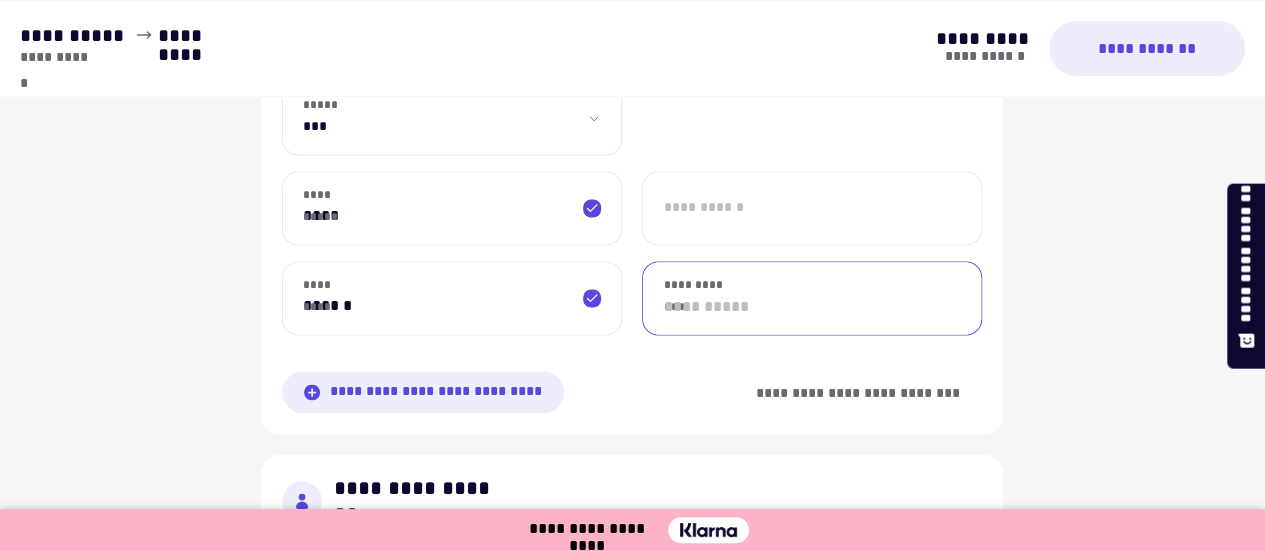 click on "**********" at bounding box center (812, 298) 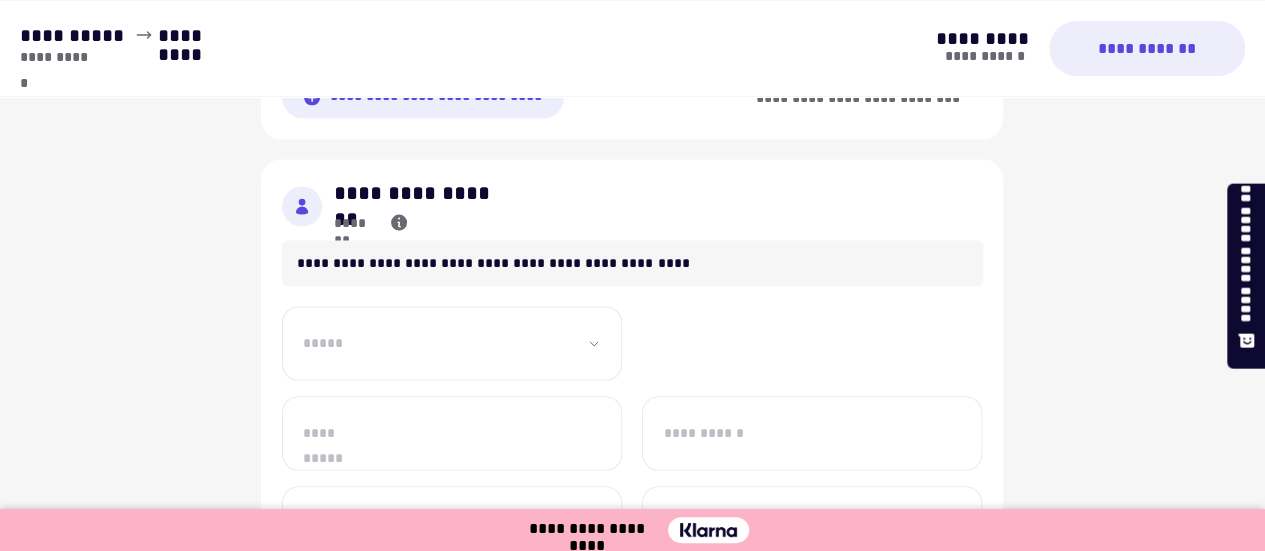 scroll, scrollTop: 1875, scrollLeft: 0, axis: vertical 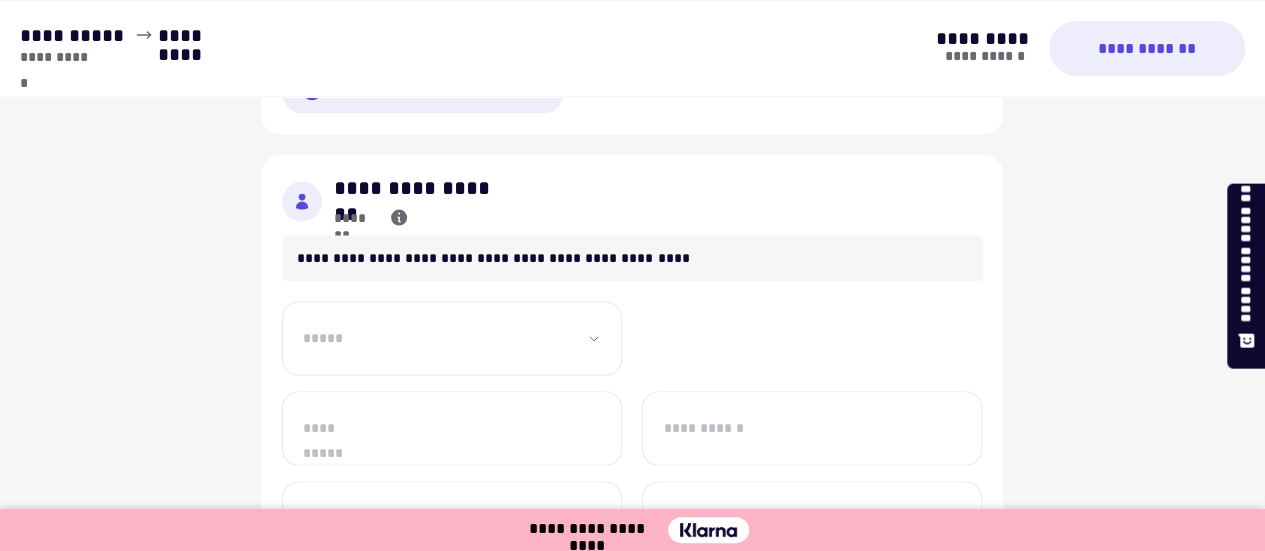 type on "**********" 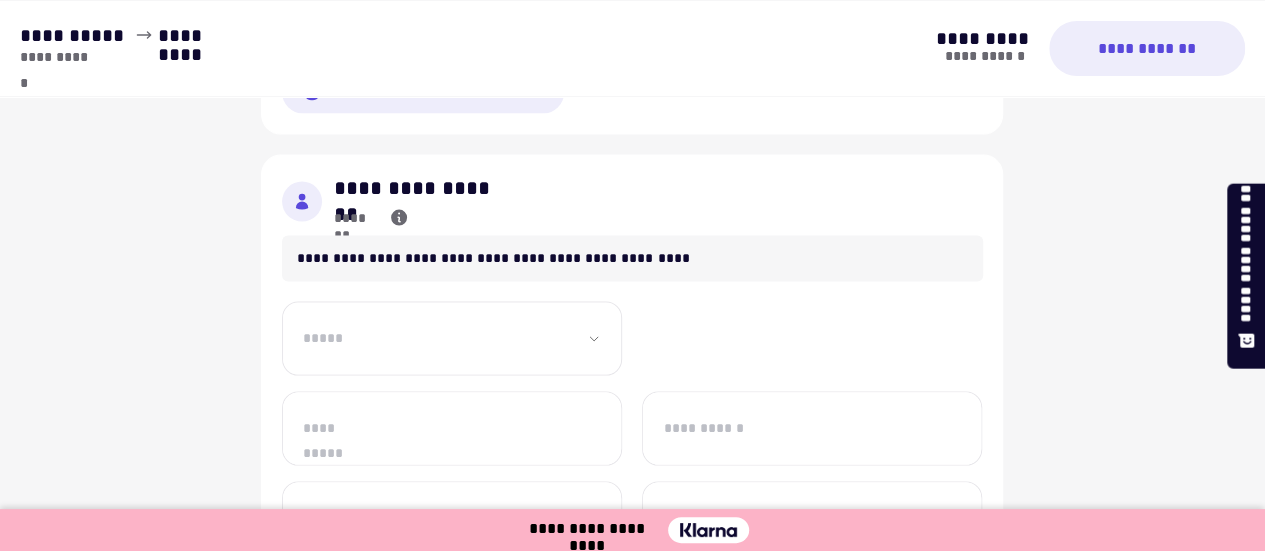 click on "**********" at bounding box center [452, -182] 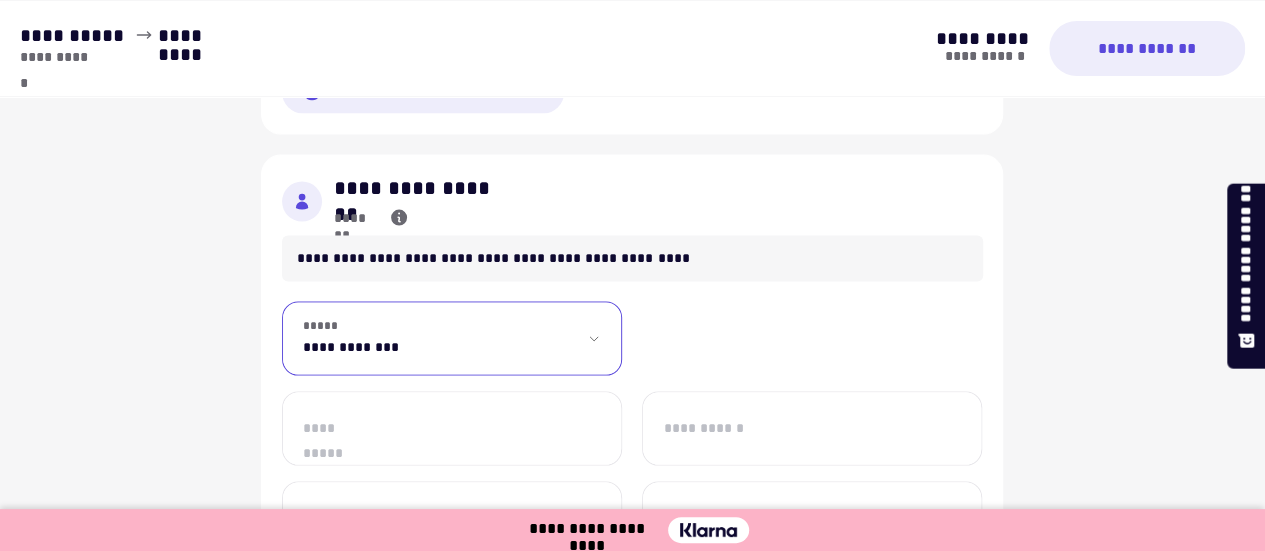 select on "******" 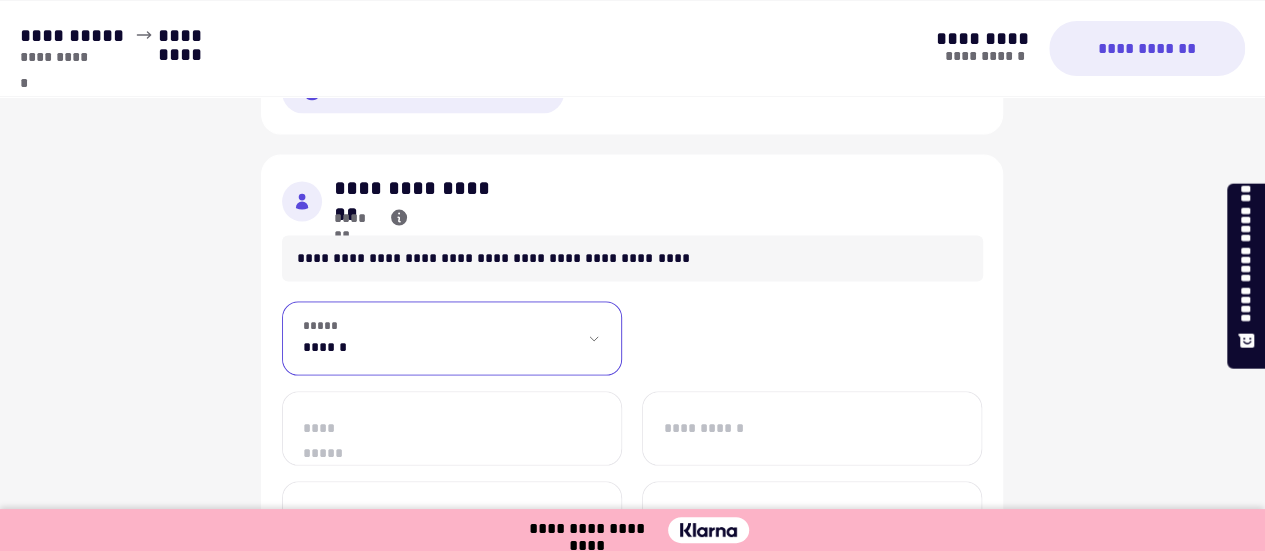 click on "**********" at bounding box center (452, 338) 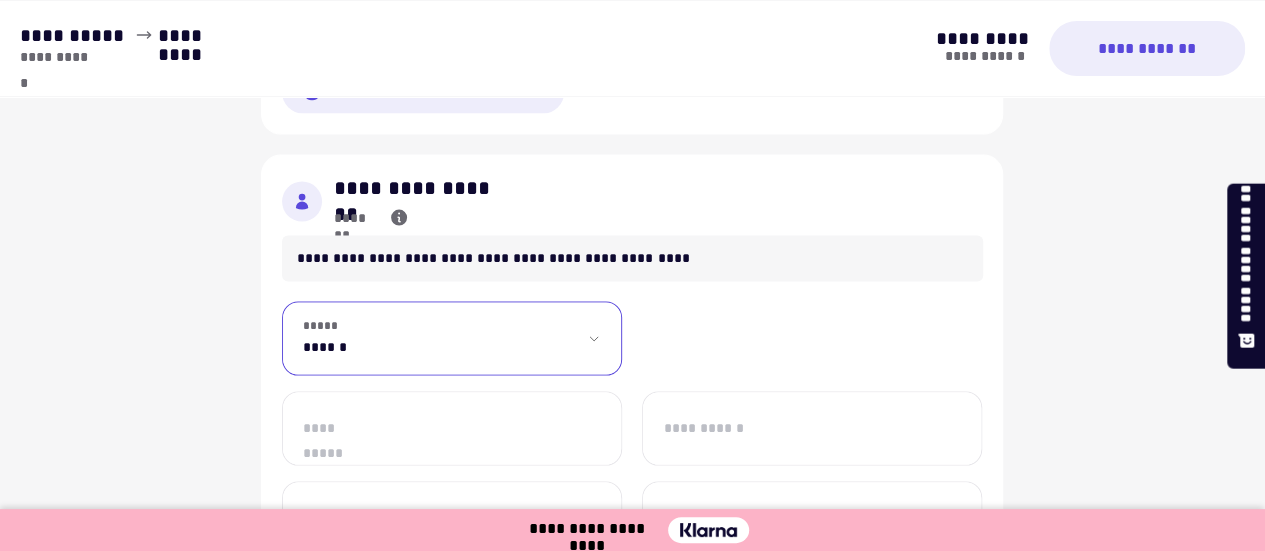 click on "**********" at bounding box center [452, 428] 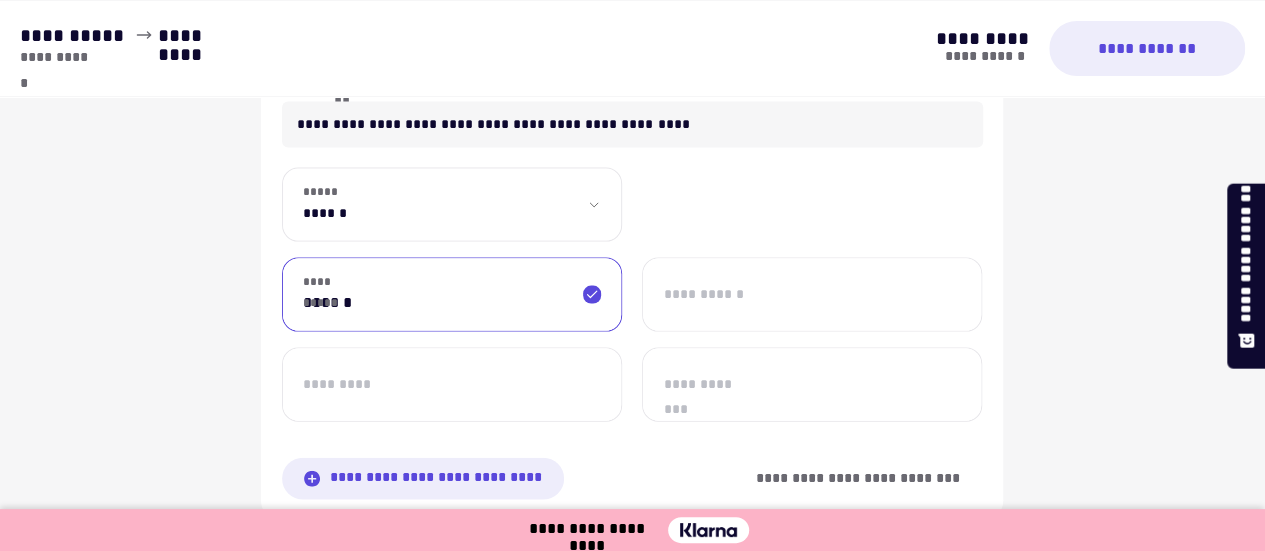 scroll, scrollTop: 2119, scrollLeft: 0, axis: vertical 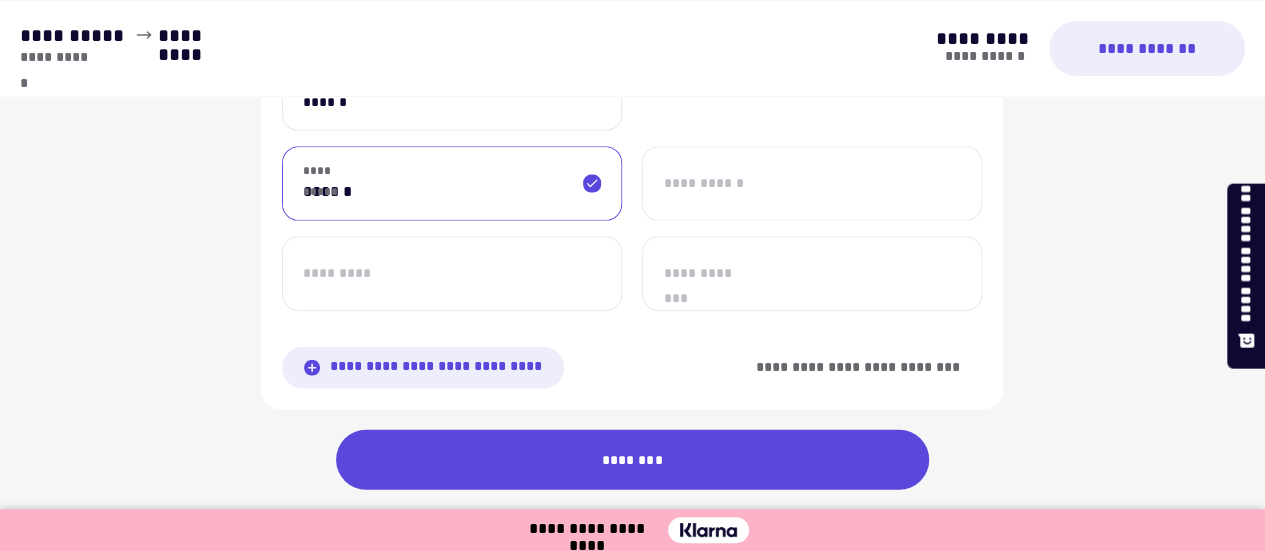 type on "******" 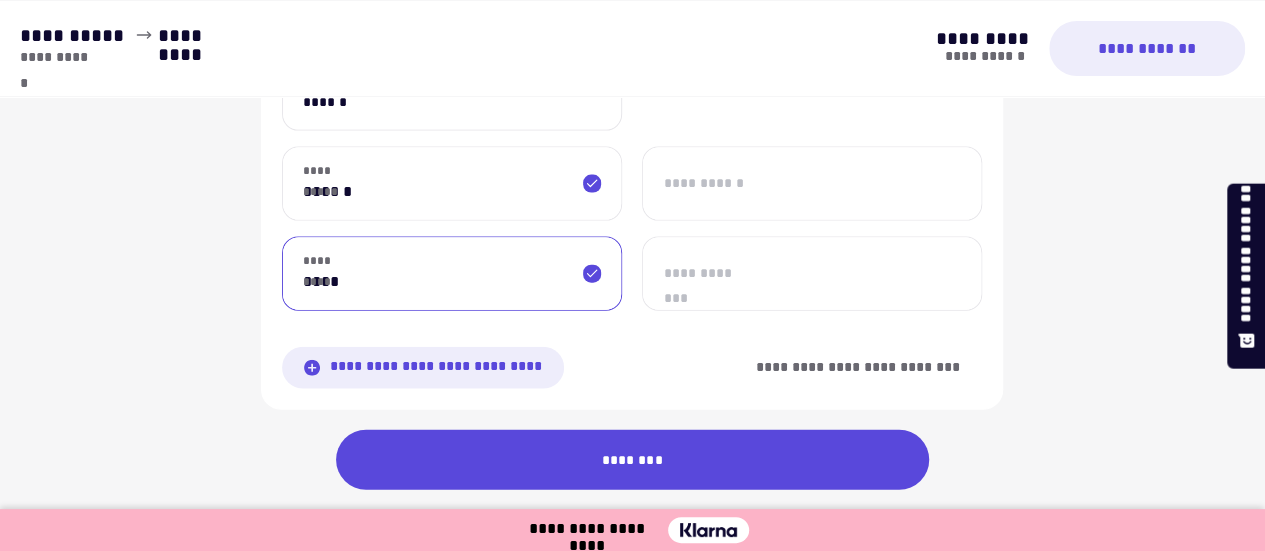 type on "****" 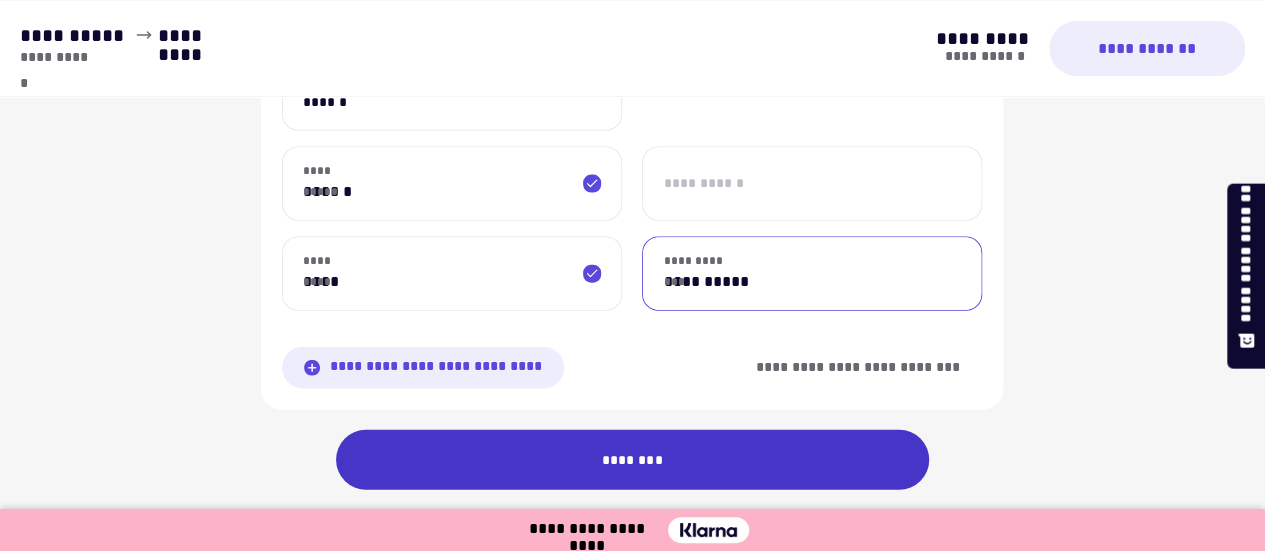 type on "**********" 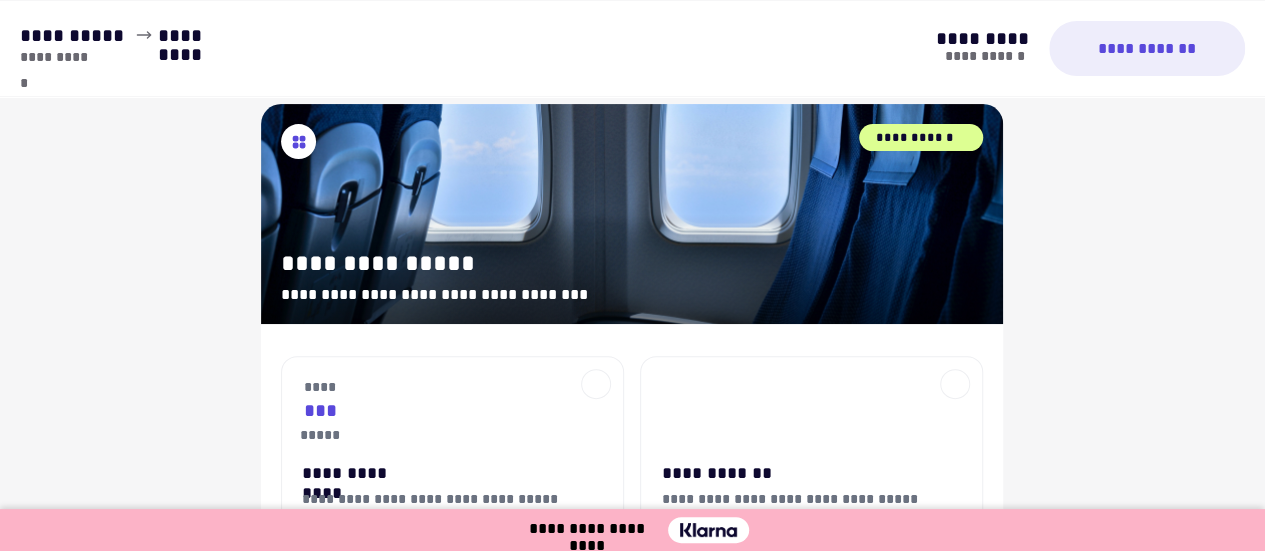 scroll, scrollTop: 300, scrollLeft: 0, axis: vertical 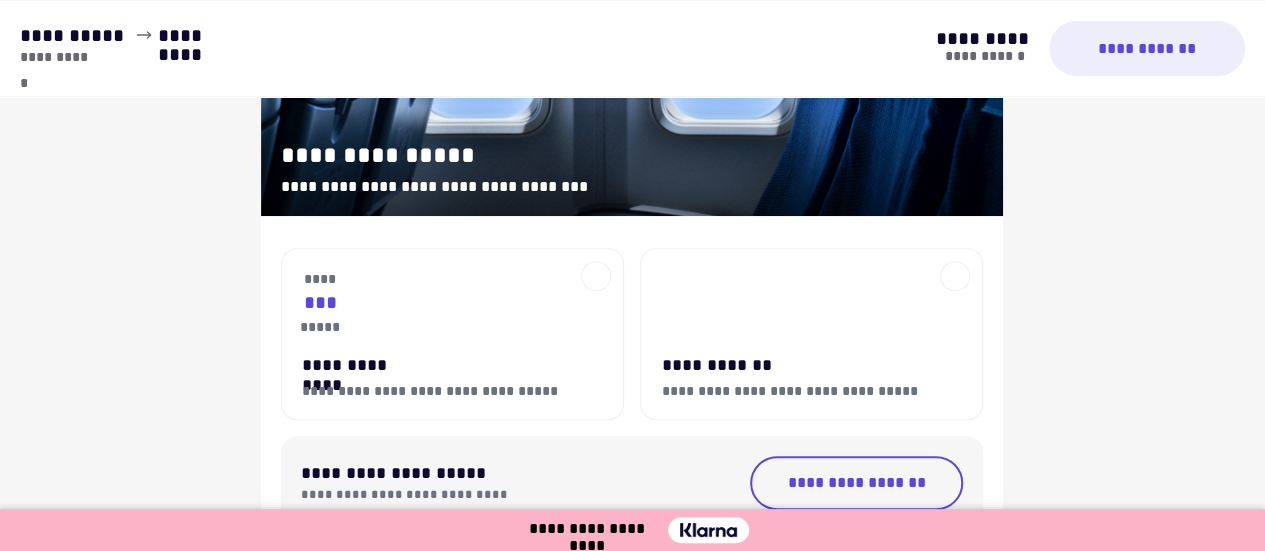 drag, startPoint x: 750, startPoint y: 343, endPoint x: 784, endPoint y: 349, distance: 34.525352 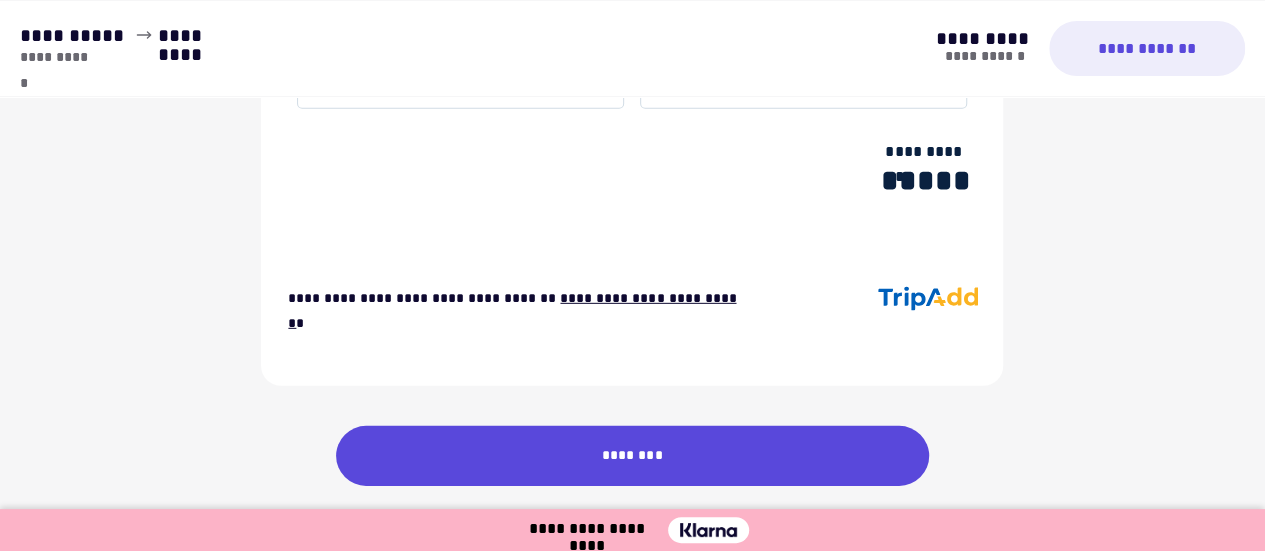 scroll, scrollTop: 2852, scrollLeft: 0, axis: vertical 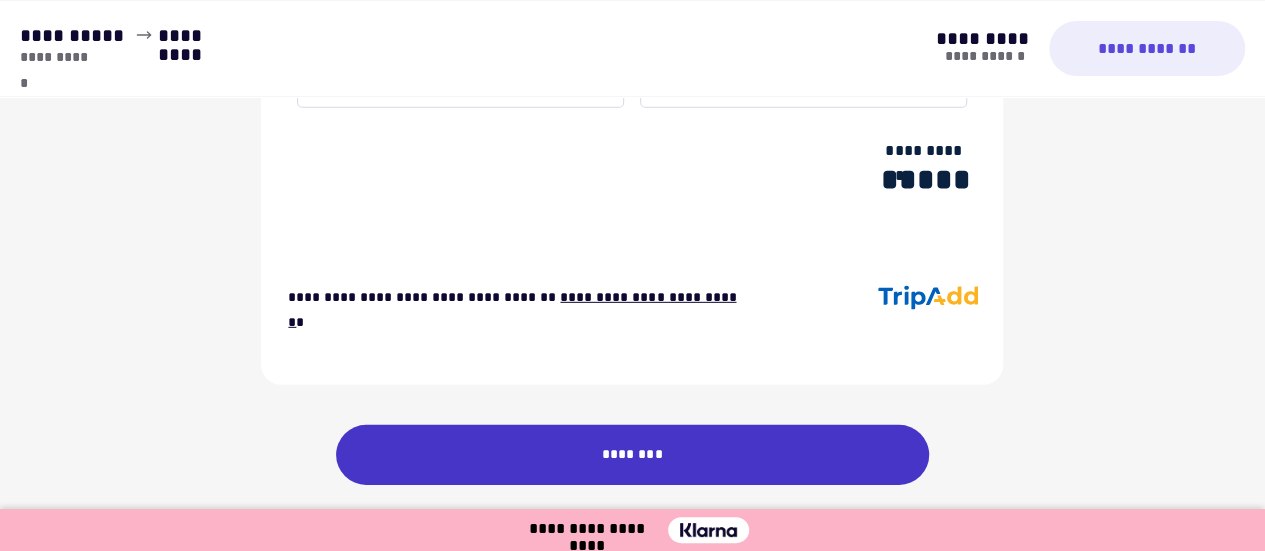 click on "********" at bounding box center [633, 455] 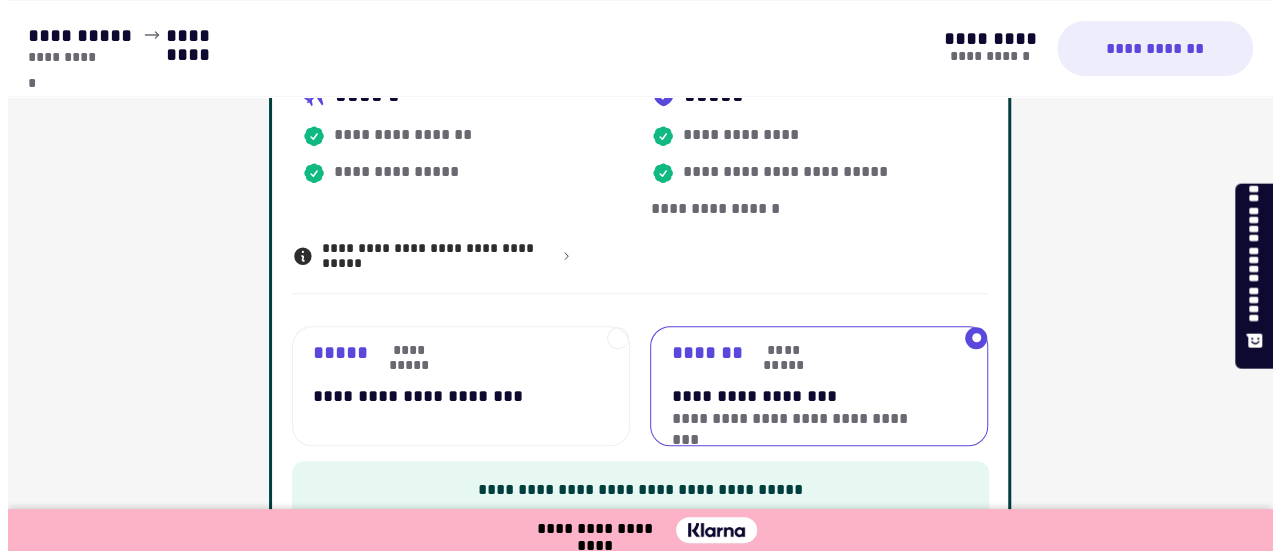 scroll, scrollTop: 800, scrollLeft: 0, axis: vertical 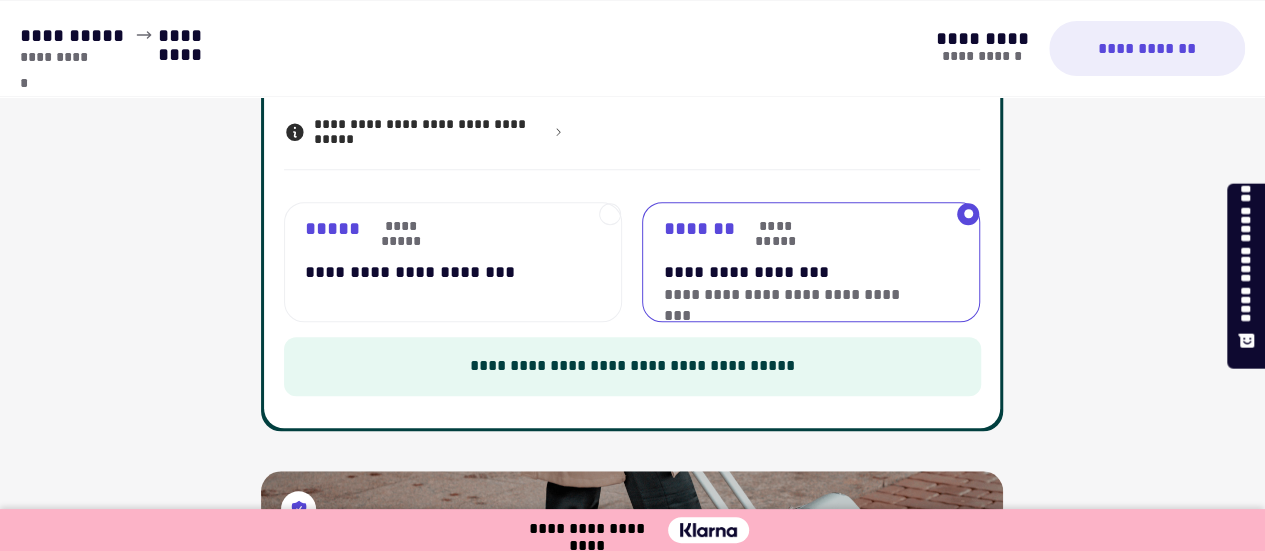click on "**********" at bounding box center (437, 272) 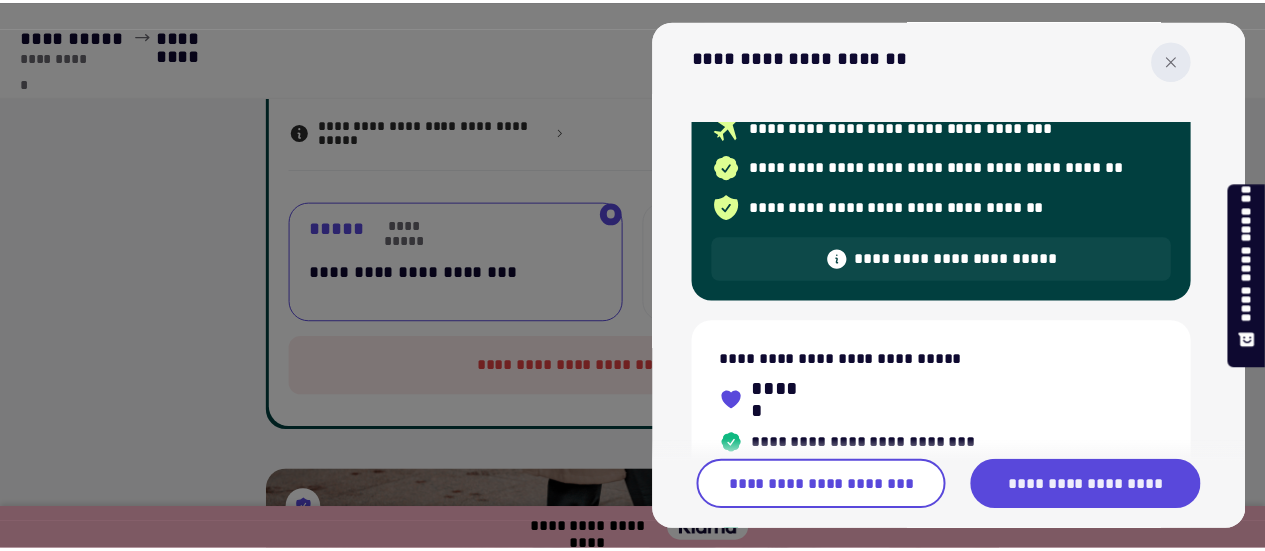 scroll, scrollTop: 200, scrollLeft: 0, axis: vertical 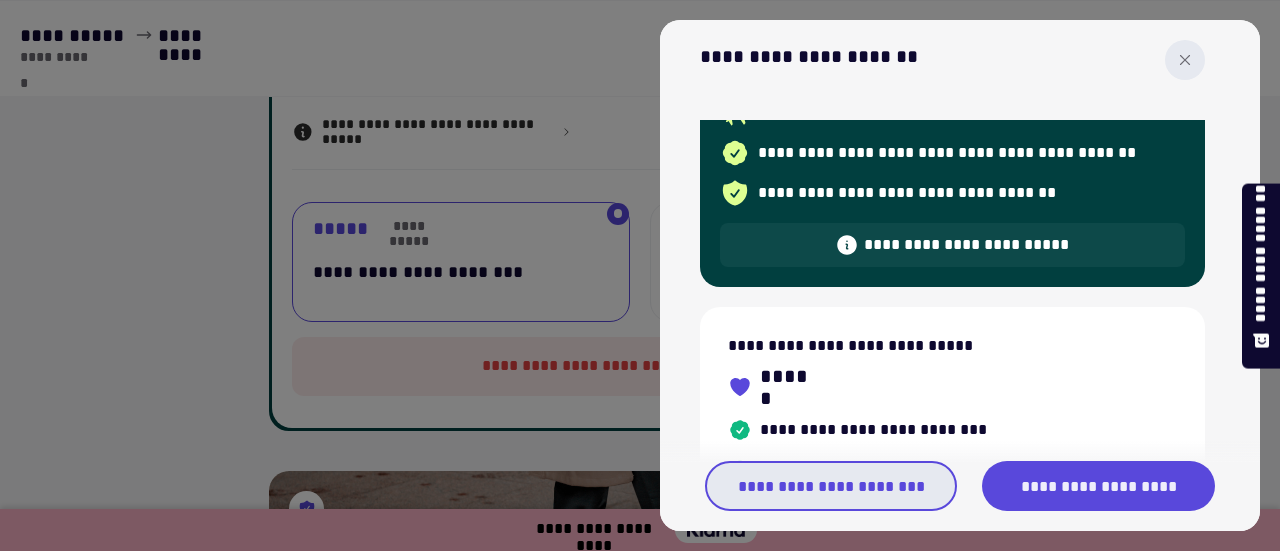 click on "**********" at bounding box center (831, 486) 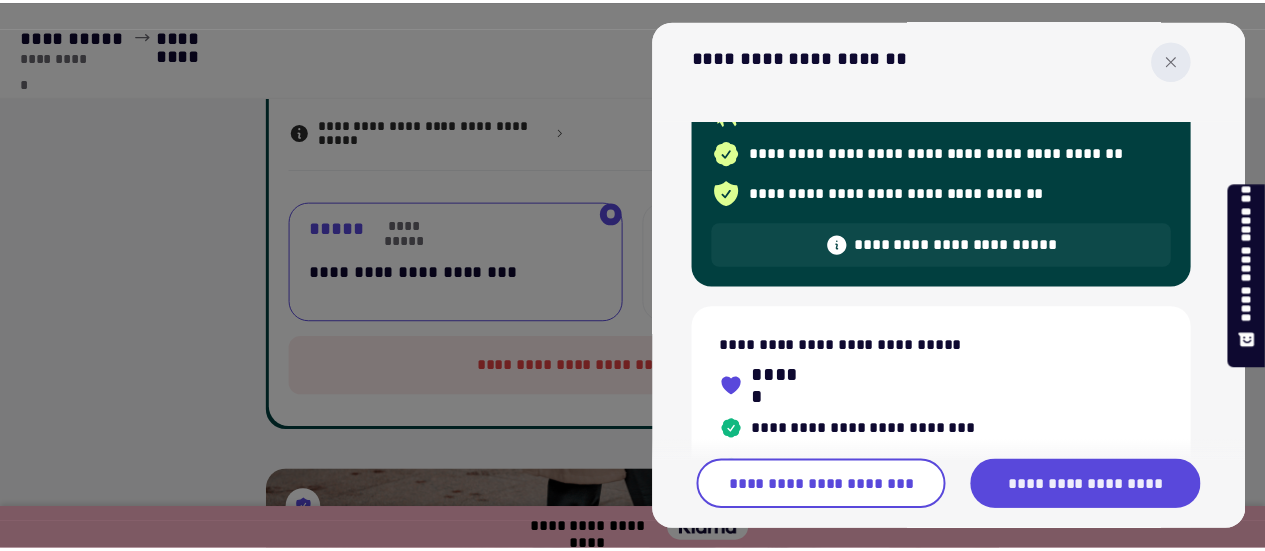 scroll, scrollTop: 0, scrollLeft: 0, axis: both 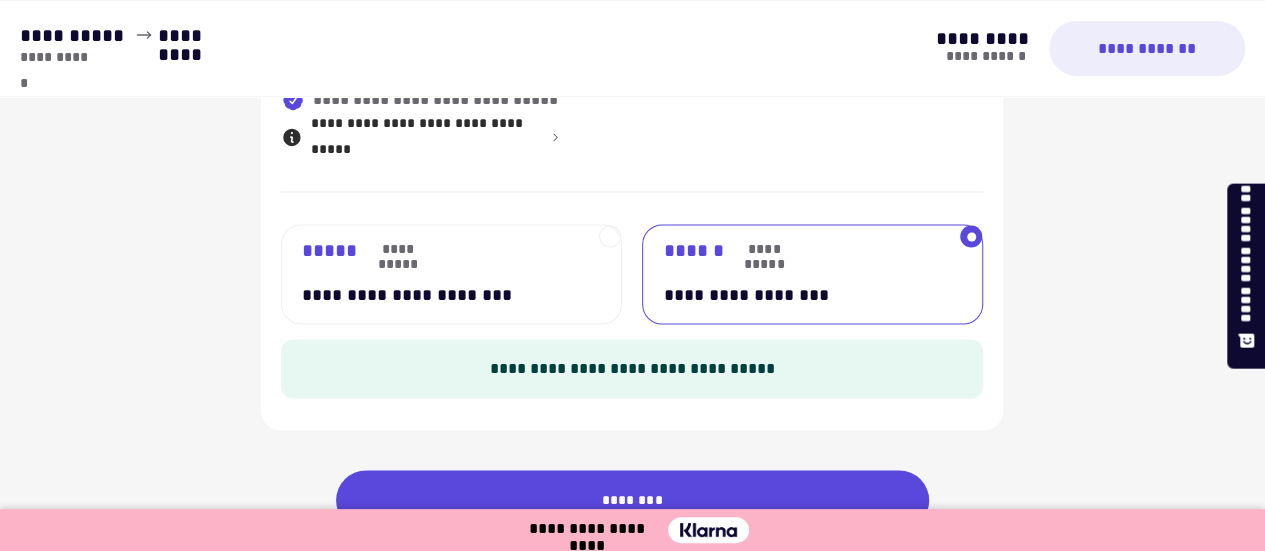 click on "**********" at bounding box center (436, 294) 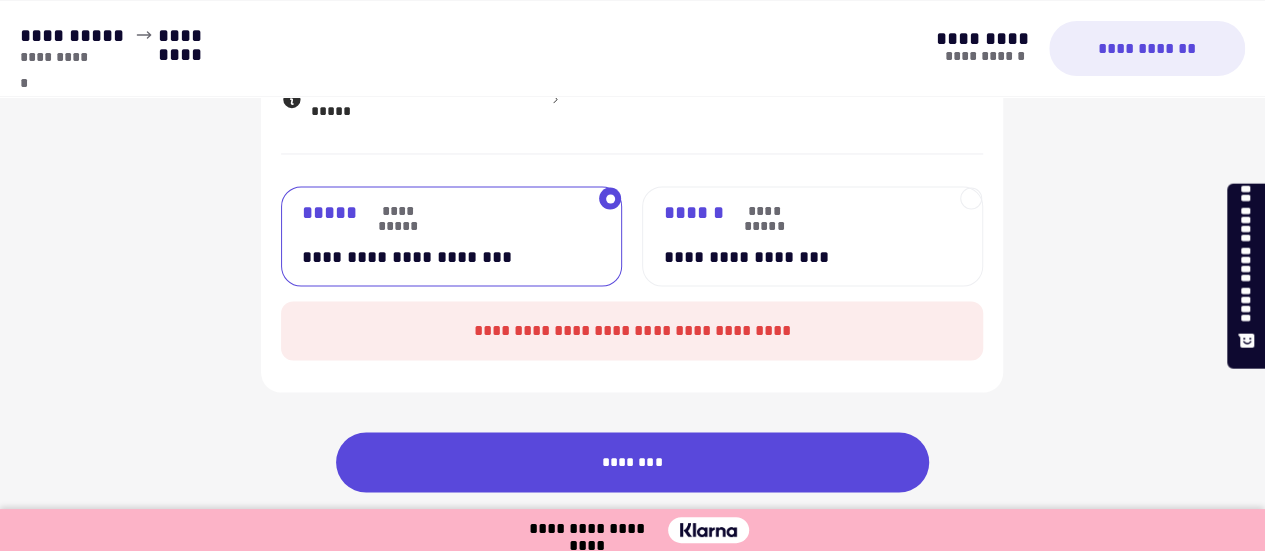 scroll, scrollTop: 1660, scrollLeft: 0, axis: vertical 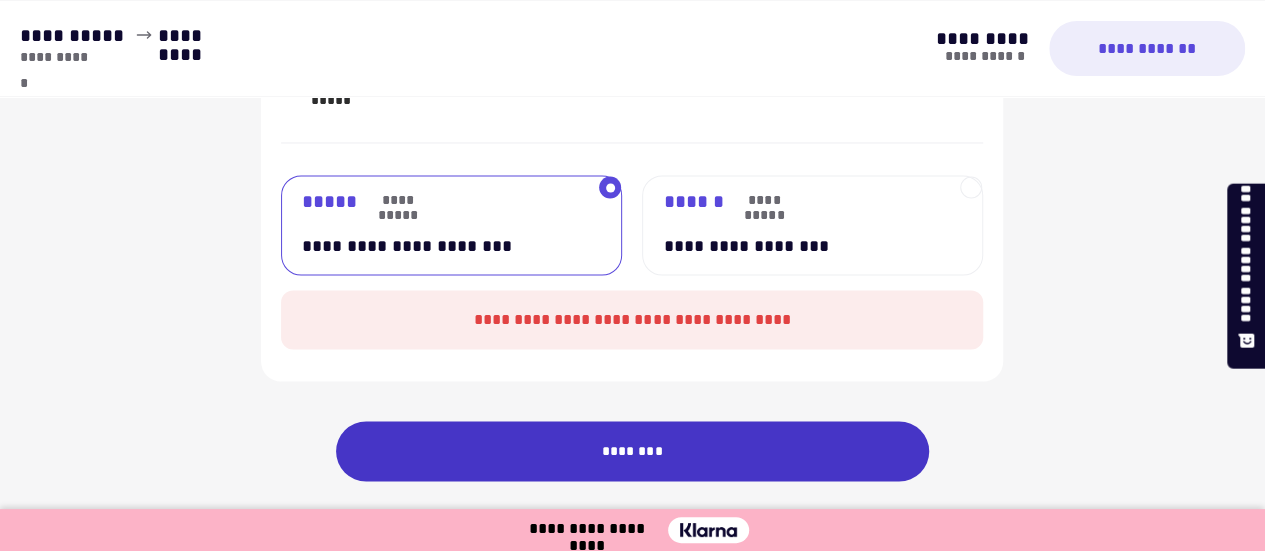click on "********" at bounding box center [633, 451] 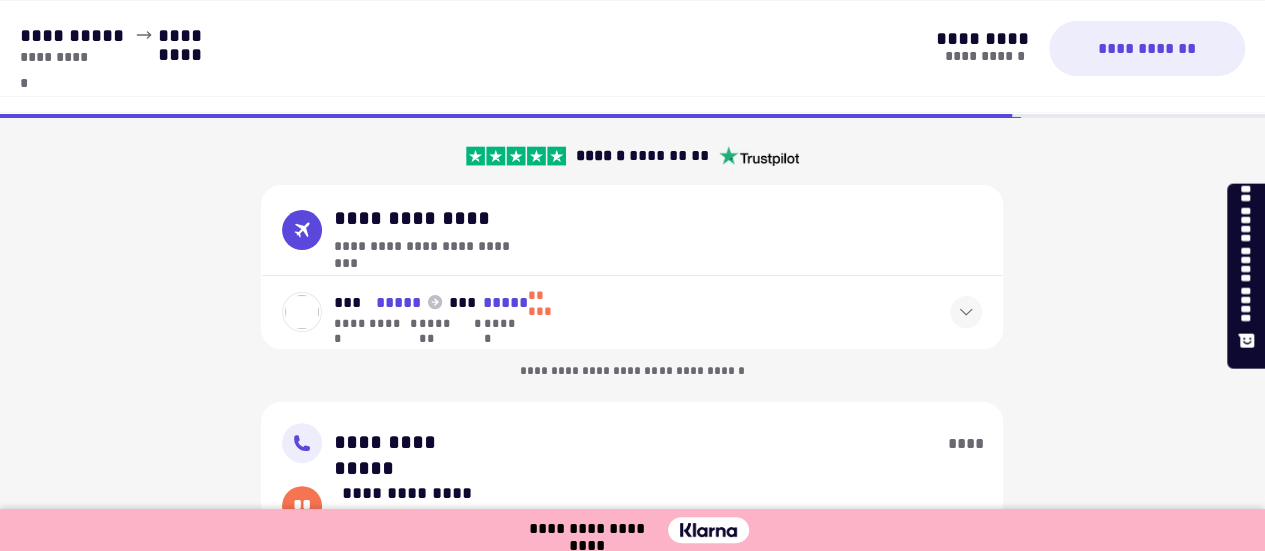 scroll, scrollTop: 100, scrollLeft: 0, axis: vertical 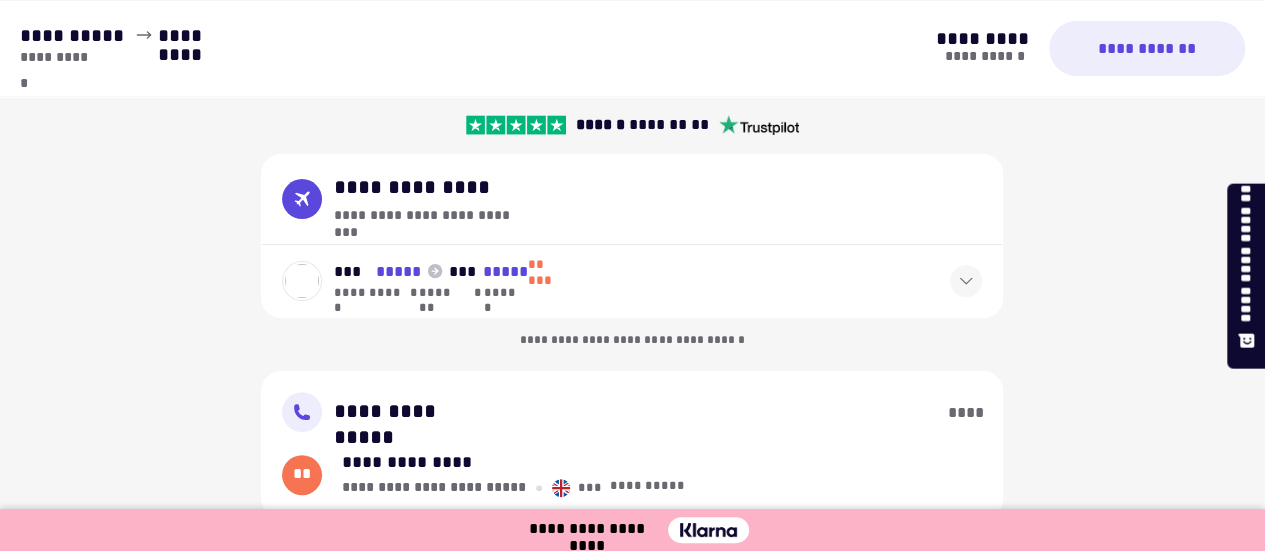click 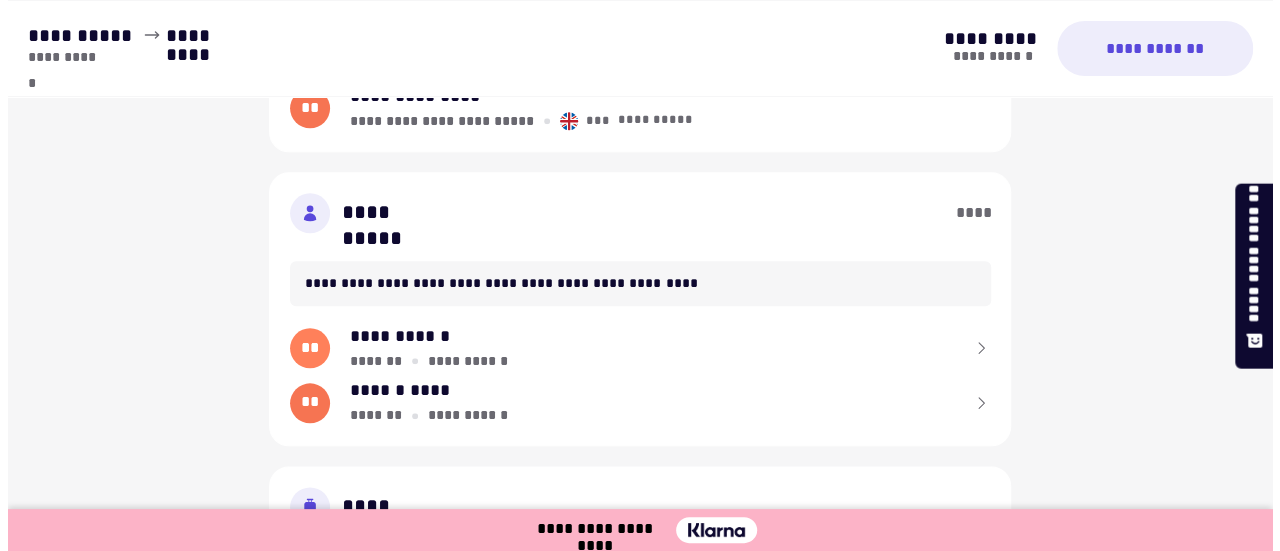 scroll, scrollTop: 1000, scrollLeft: 0, axis: vertical 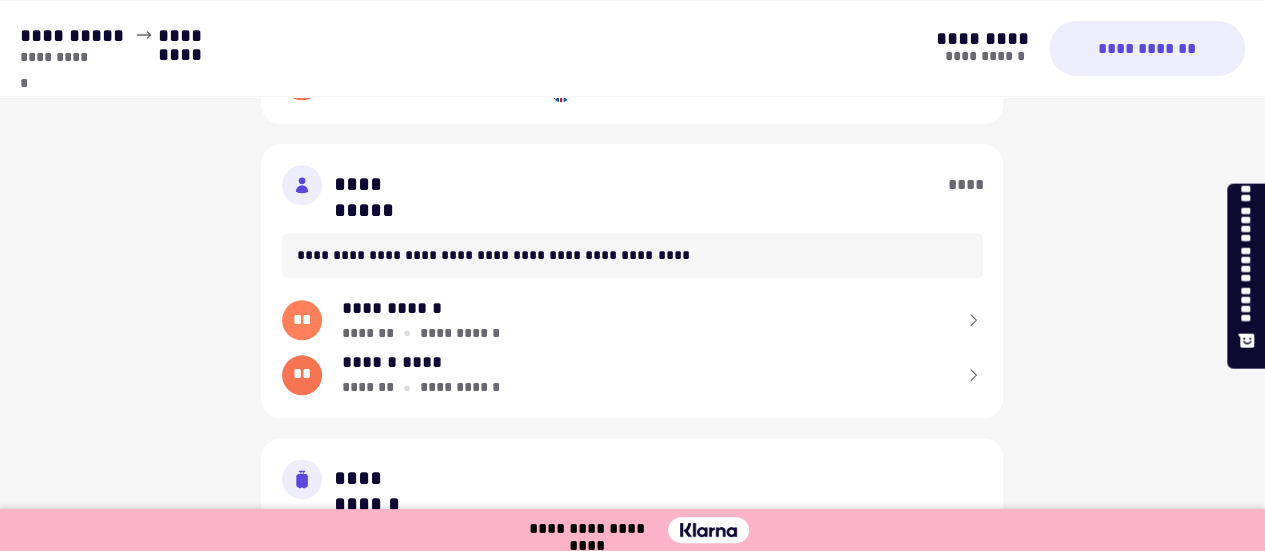 click 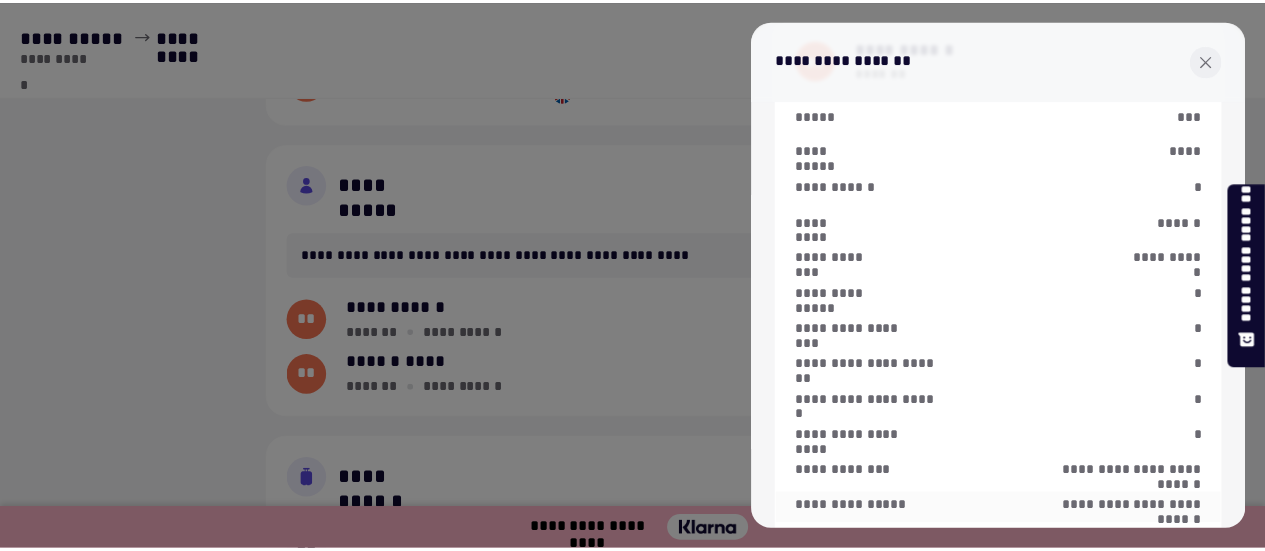 scroll, scrollTop: 0, scrollLeft: 0, axis: both 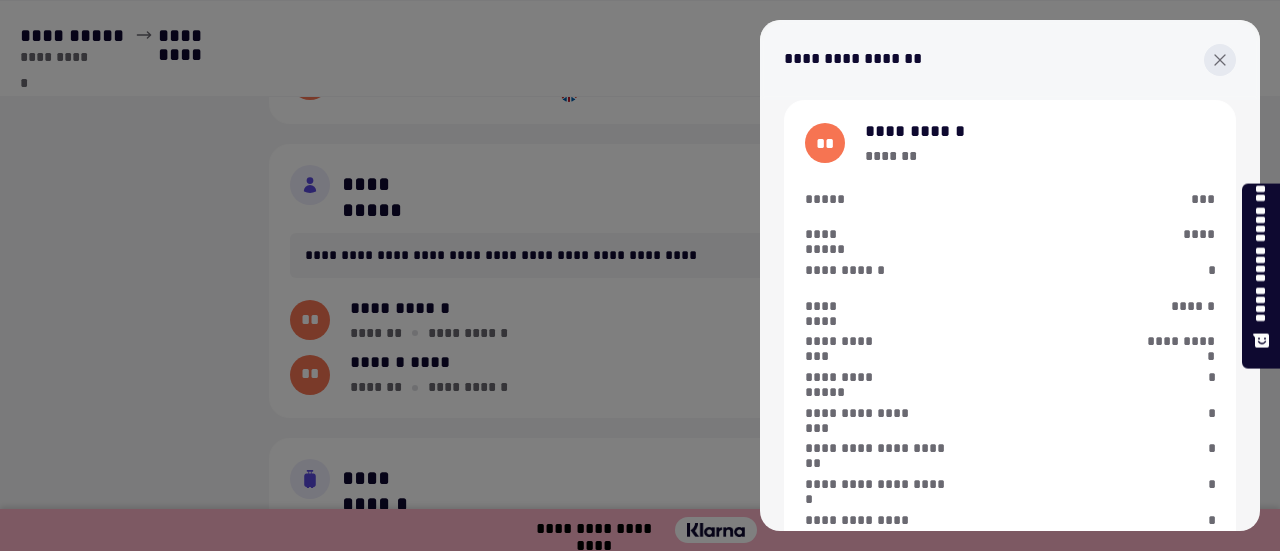click 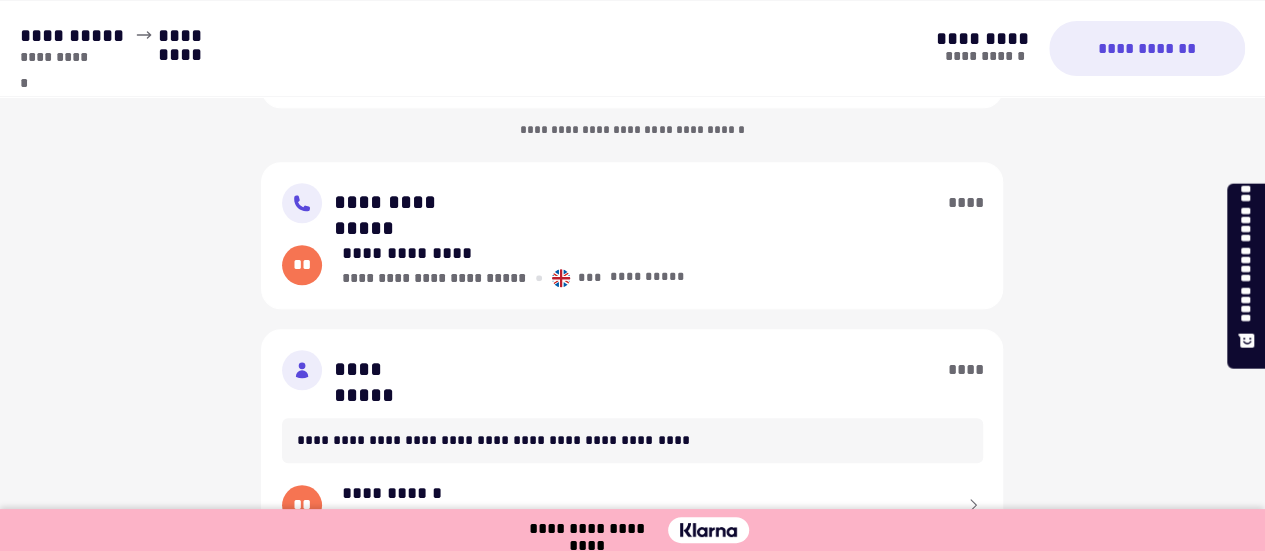 scroll, scrollTop: 900, scrollLeft: 0, axis: vertical 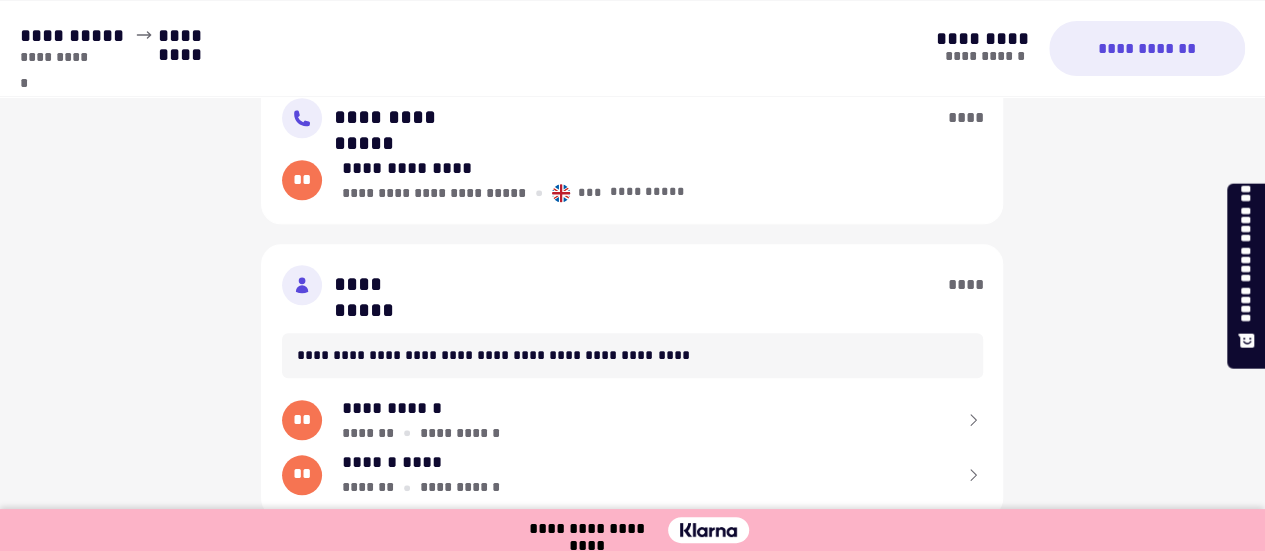 click on "****" at bounding box center (966, 285) 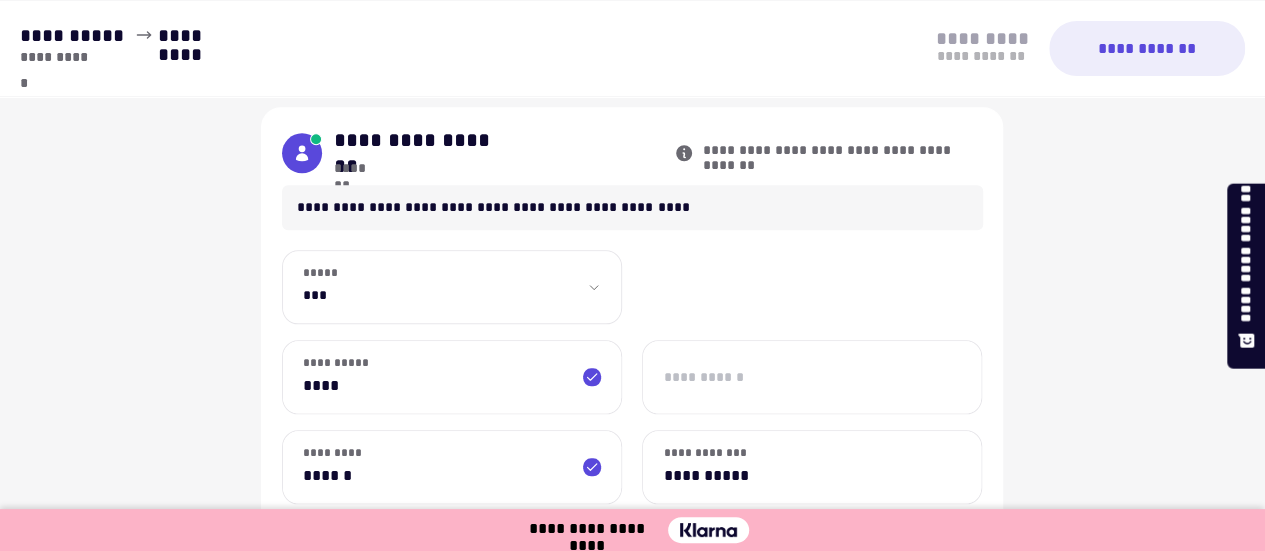 scroll, scrollTop: 1004, scrollLeft: 0, axis: vertical 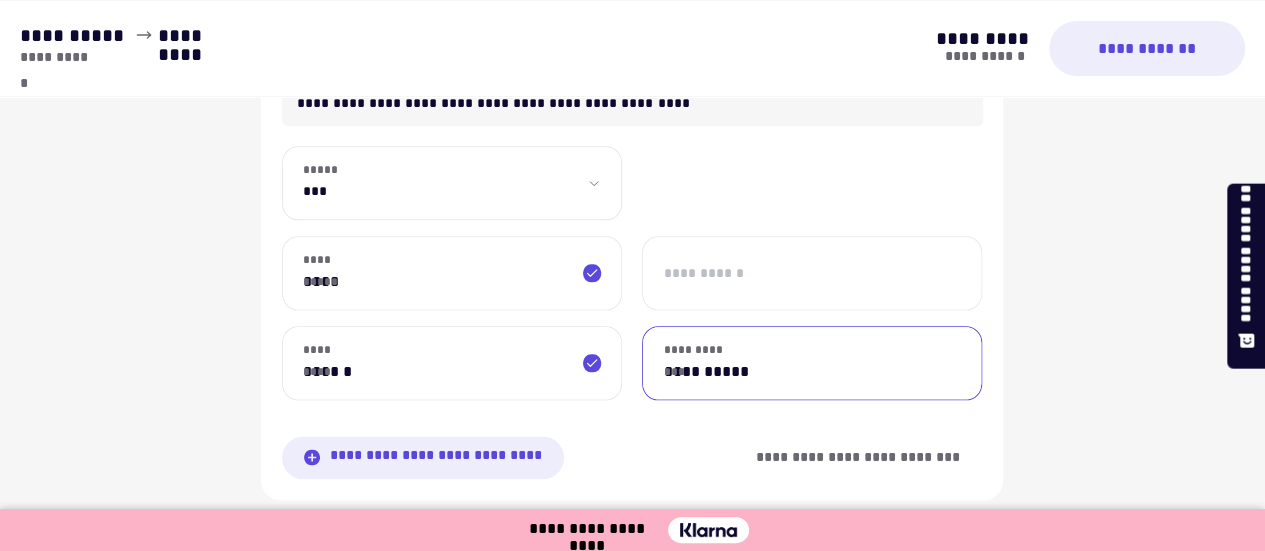 click on "**********" at bounding box center [812, 363] 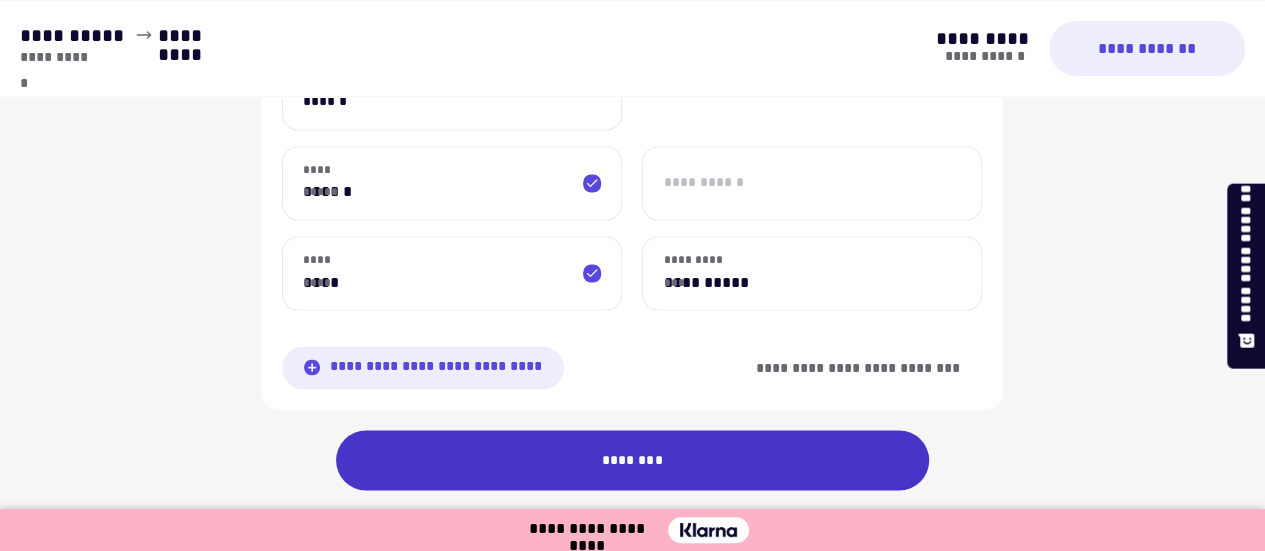 click on "********" at bounding box center [633, 460] 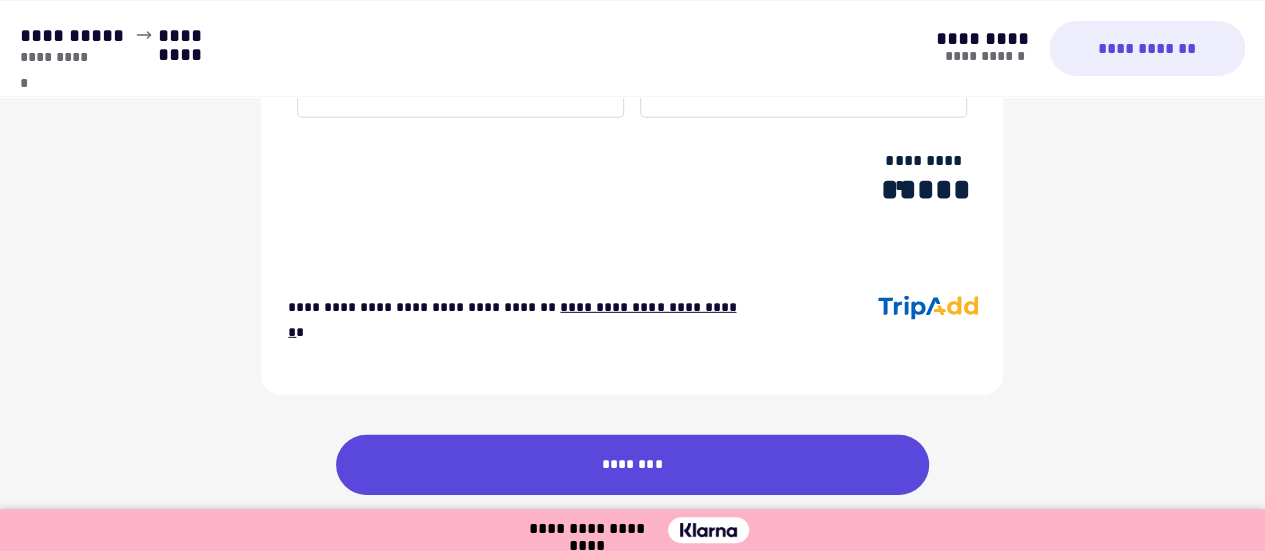 scroll, scrollTop: 2852, scrollLeft: 0, axis: vertical 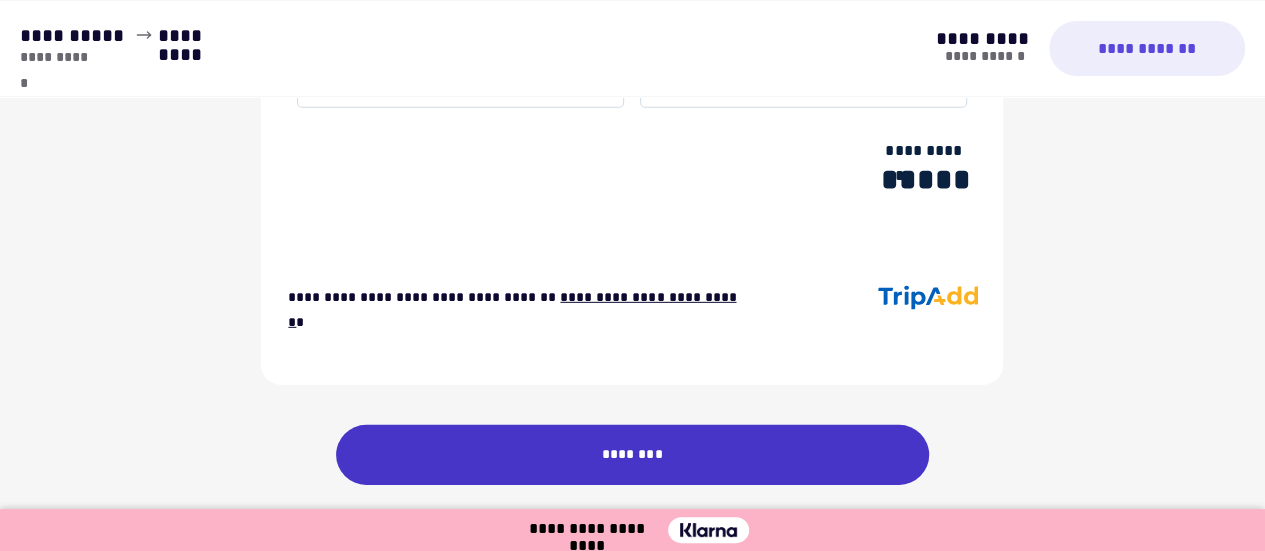 click on "********" at bounding box center [633, 455] 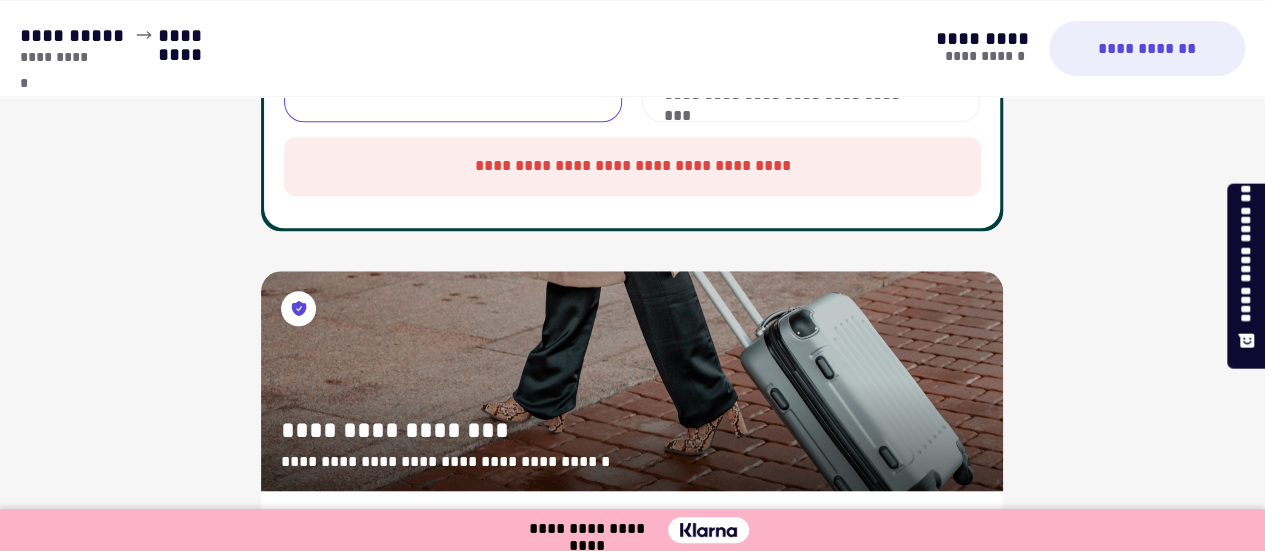 scroll, scrollTop: 800, scrollLeft: 0, axis: vertical 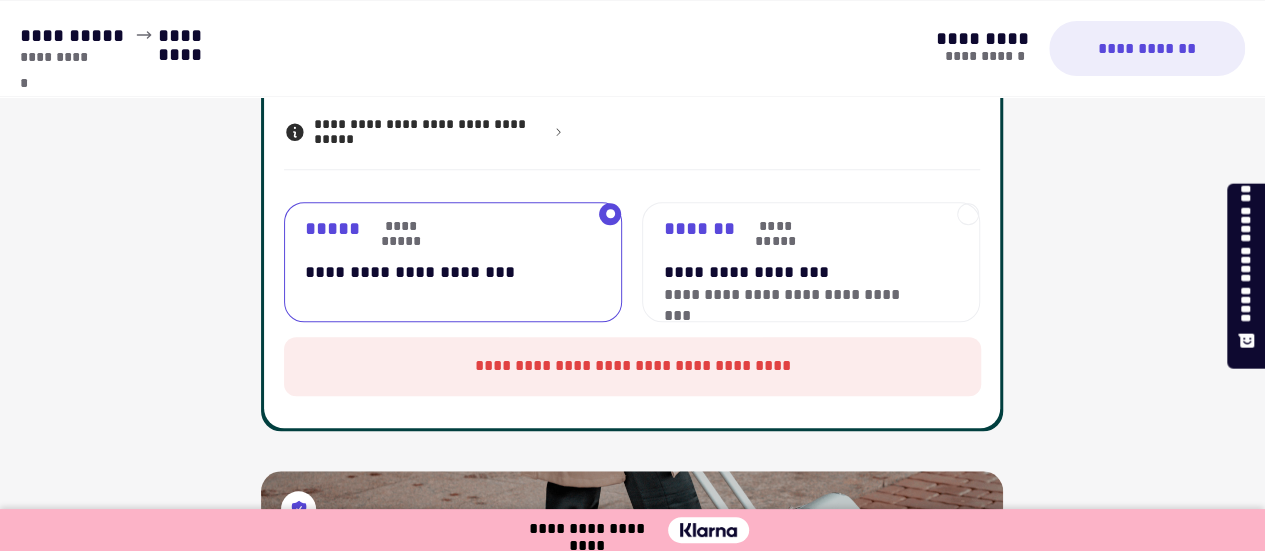 click on "**********" at bounding box center [437, 272] 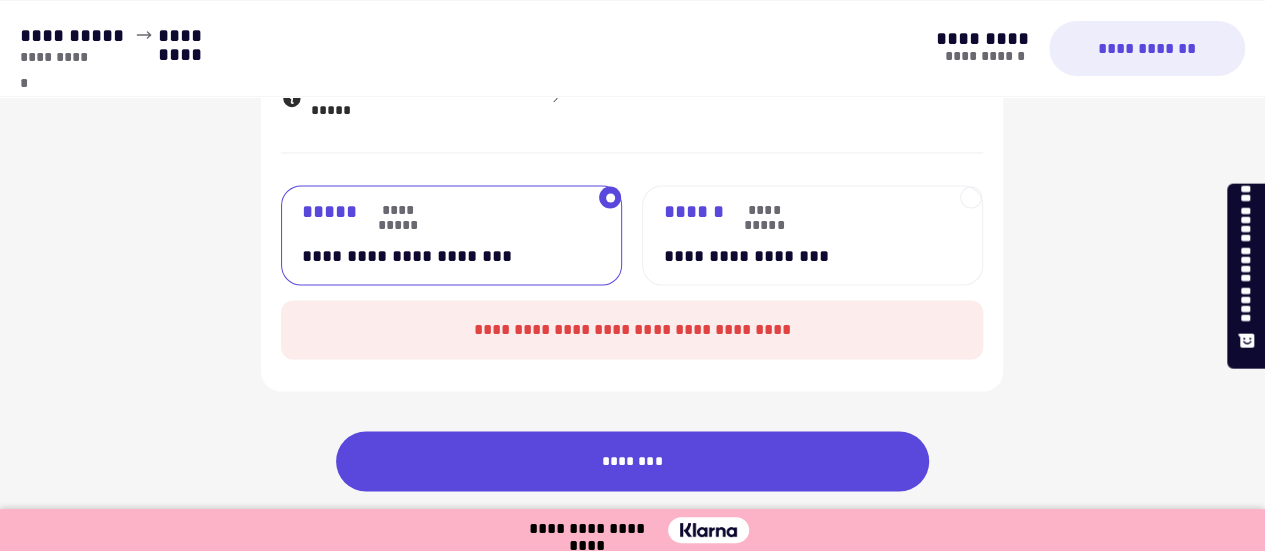 scroll, scrollTop: 1660, scrollLeft: 0, axis: vertical 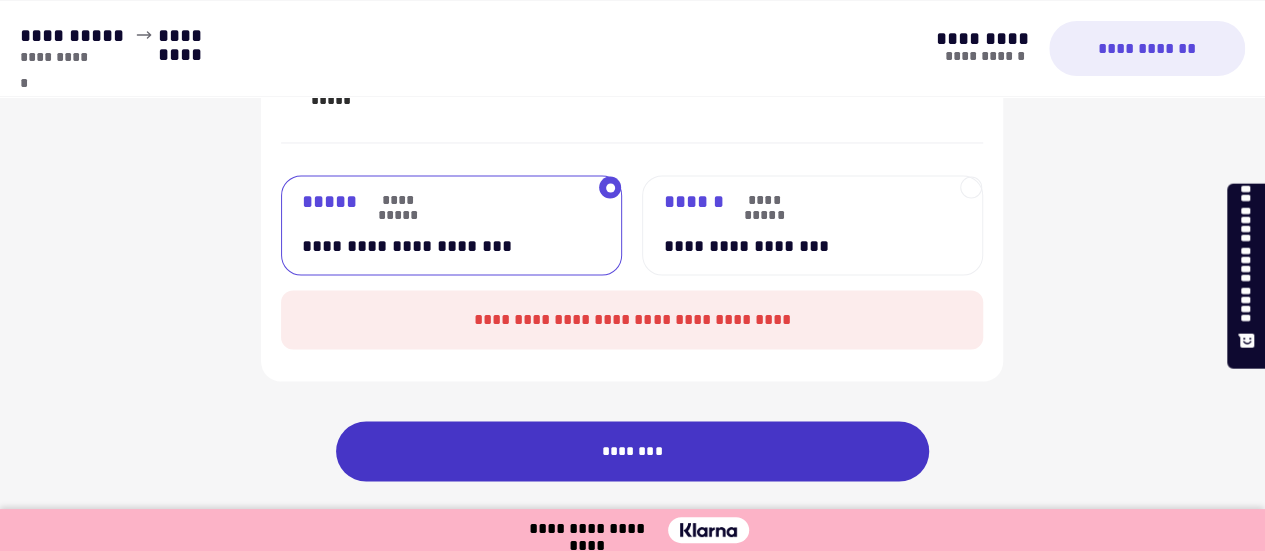 click on "********" at bounding box center (633, 451) 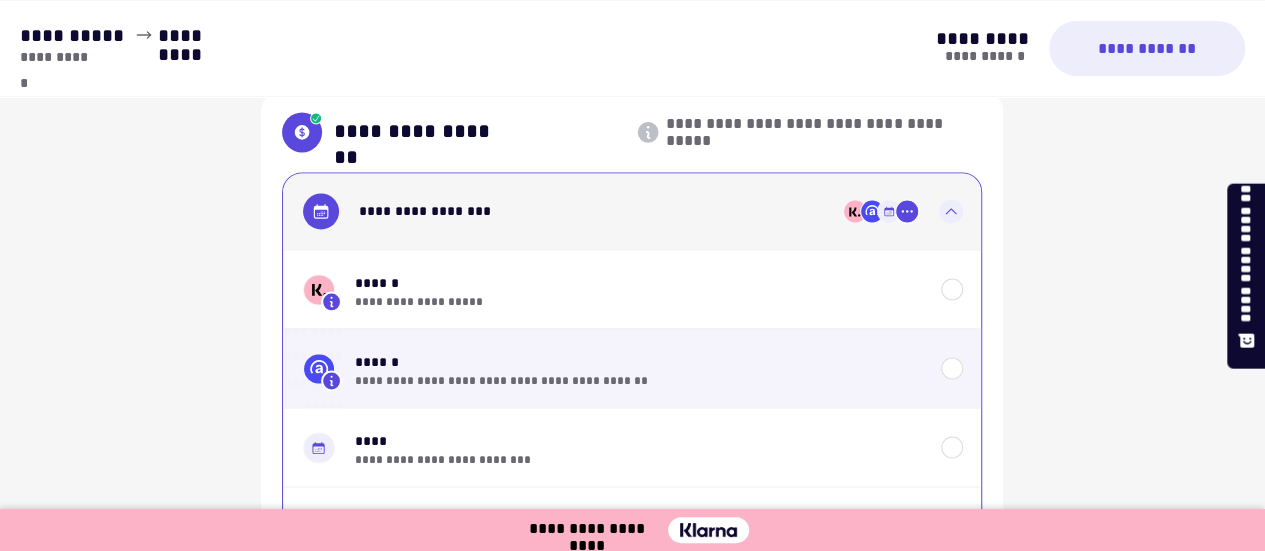 scroll, scrollTop: 1392, scrollLeft: 0, axis: vertical 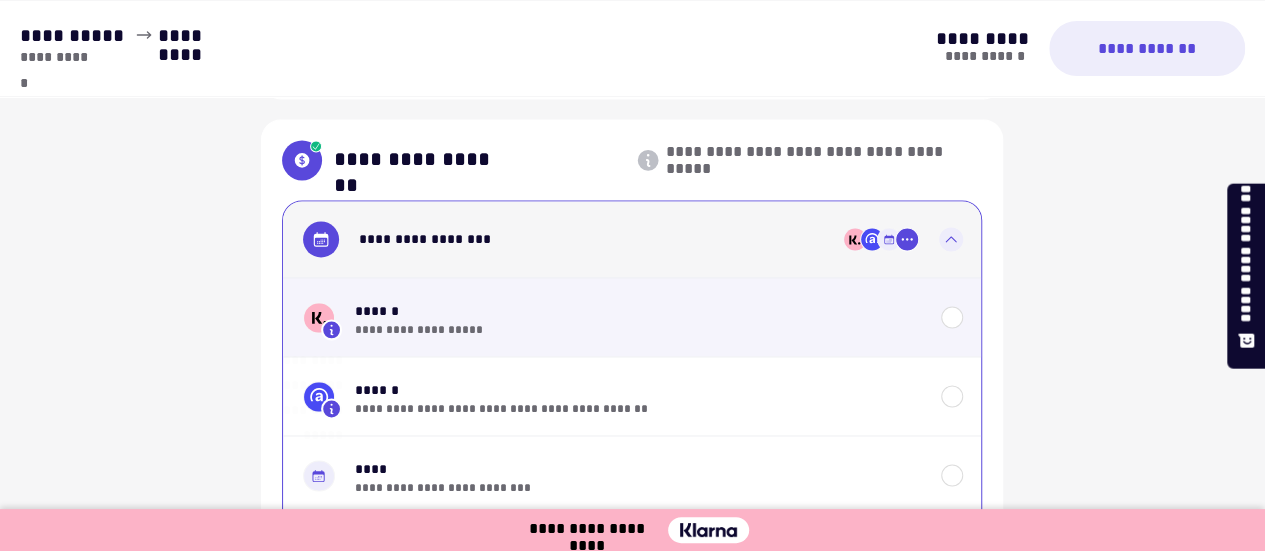 click on "**********" at bounding box center [638, 330] 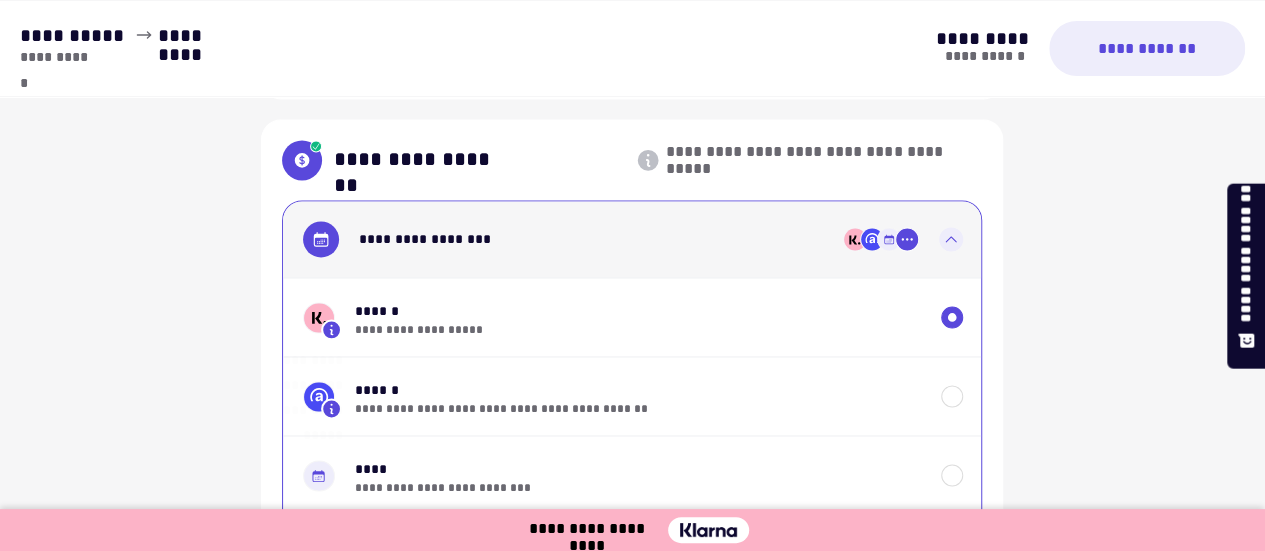 click 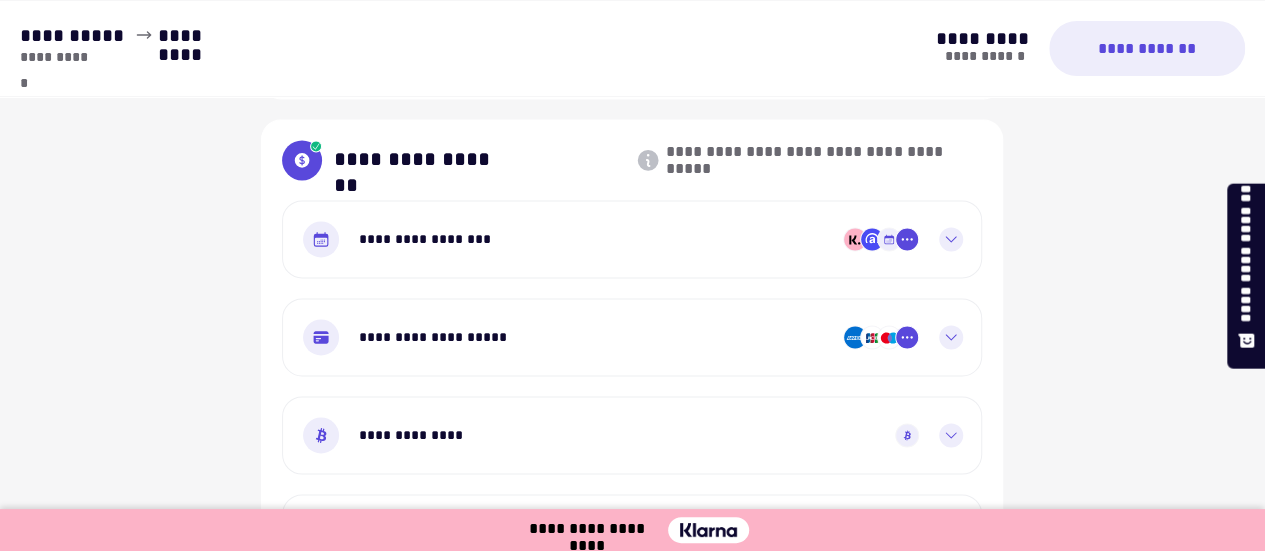 click 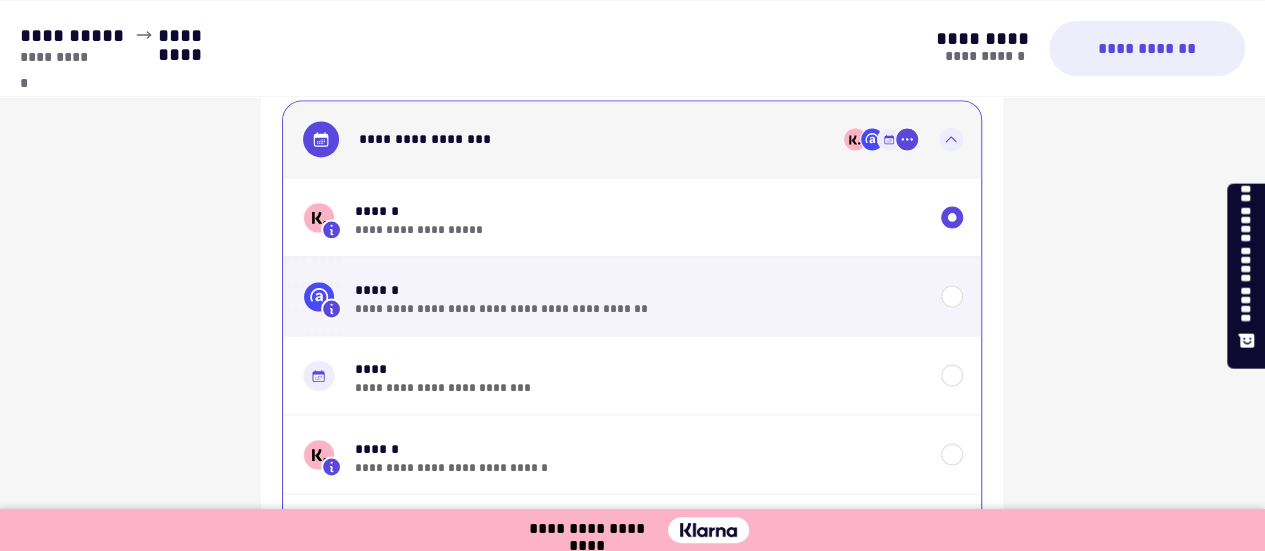 scroll, scrollTop: 1592, scrollLeft: 0, axis: vertical 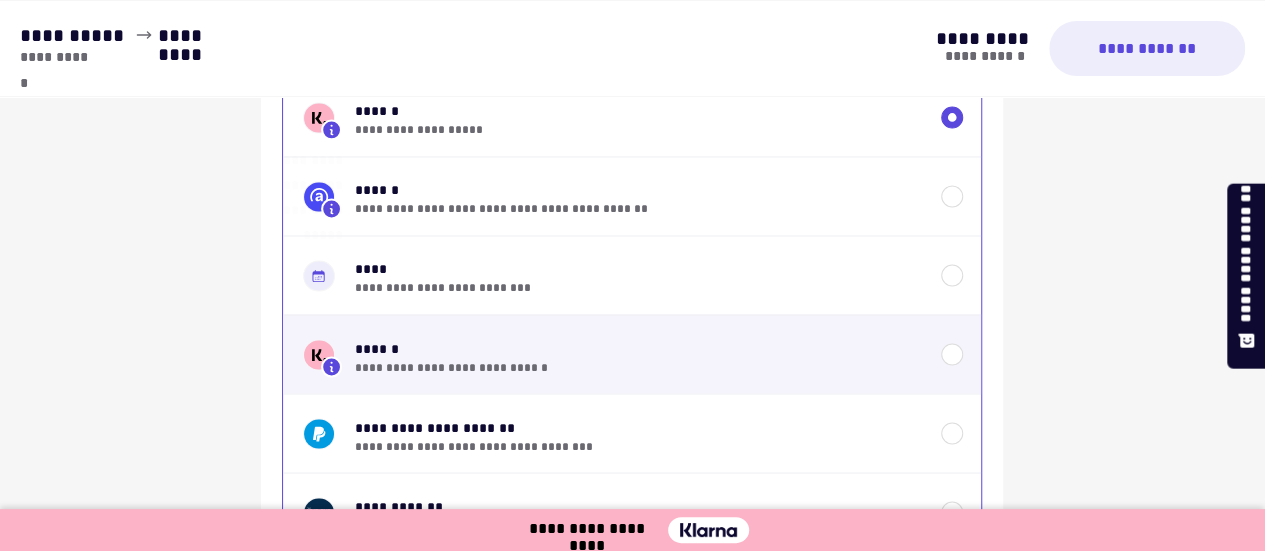 click on "******" at bounding box center (638, 111) 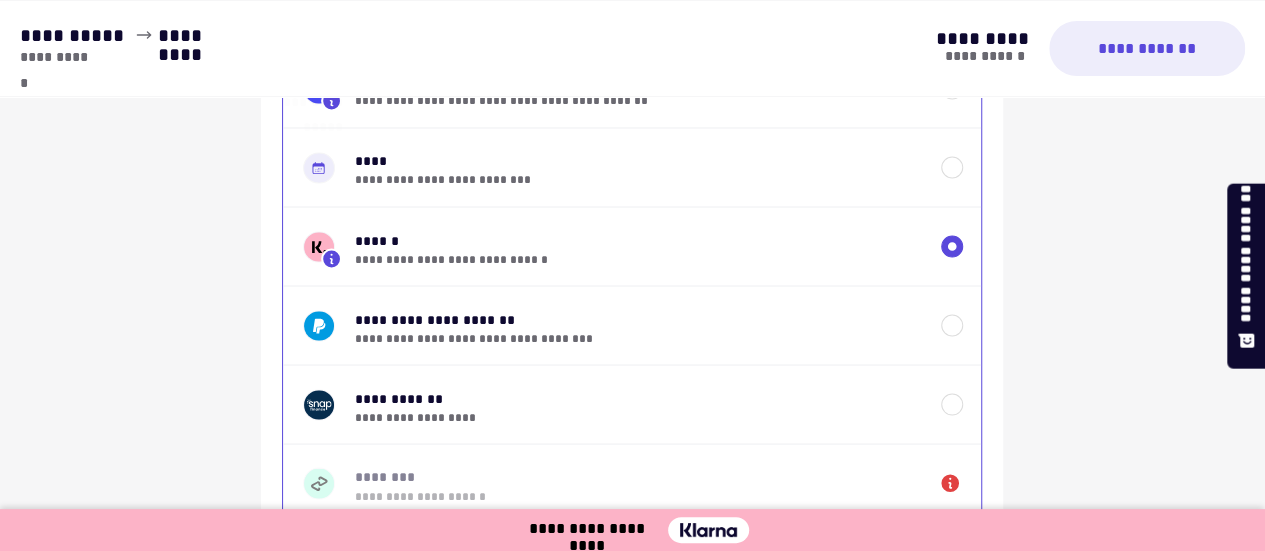 scroll, scrollTop: 1692, scrollLeft: 0, axis: vertical 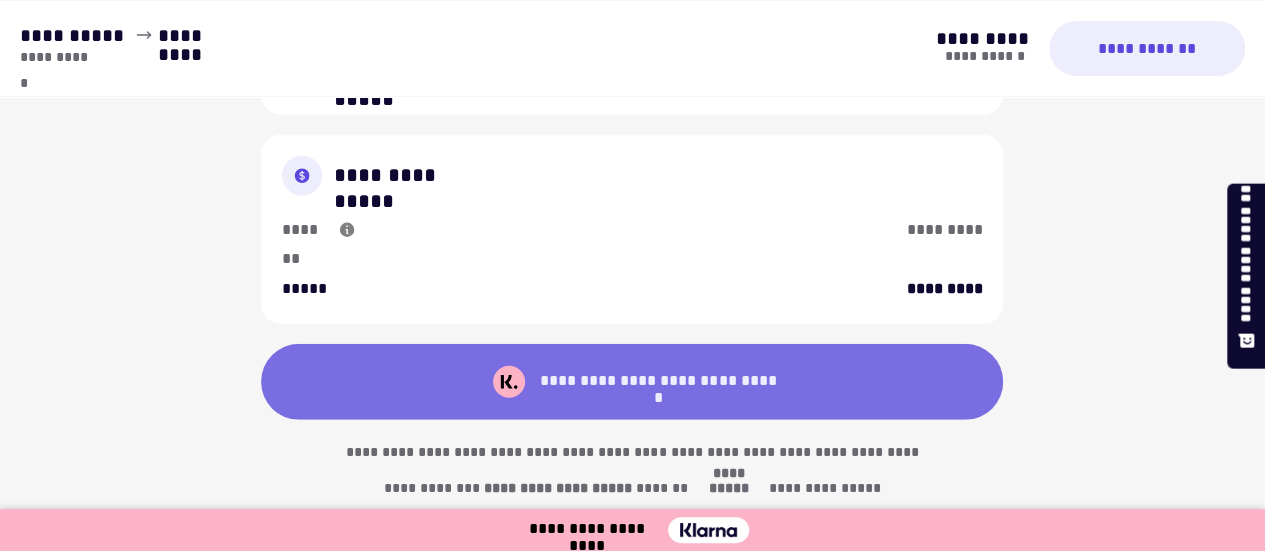 click on "**********" at bounding box center (658, 382) 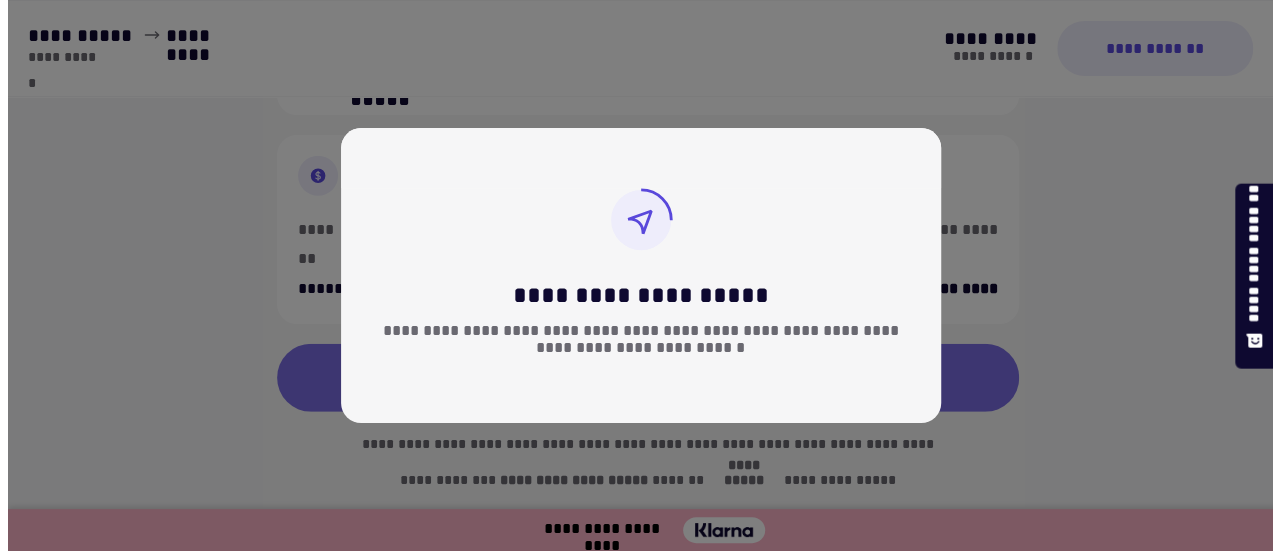 scroll, scrollTop: 2595, scrollLeft: 0, axis: vertical 